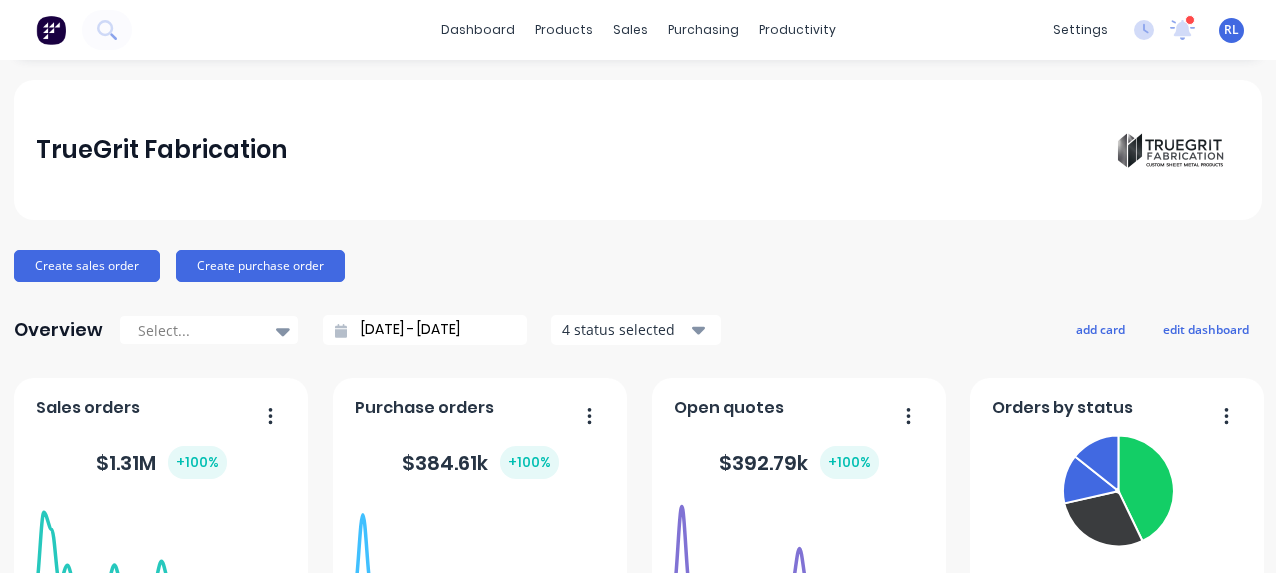 scroll, scrollTop: 0, scrollLeft: 0, axis: both 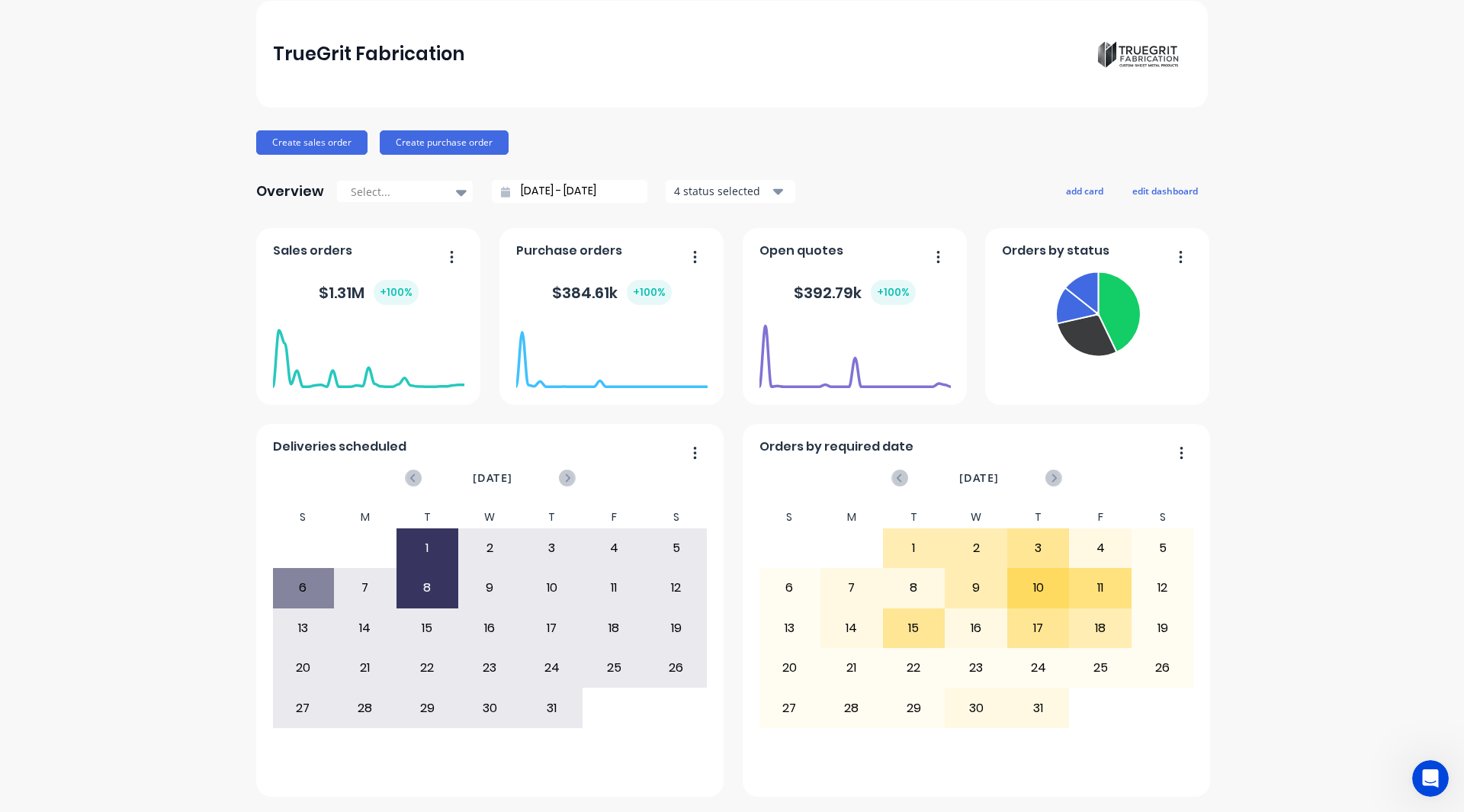 click on "TrueGrit Fabrication Create sales order   Create purchase order   Overview Select... [DATE] - [DATE] 4 status selected add card   edit dashboard   Deliveries scheduled   [DATE] S M T W T F S 1 2 3 4 5 6 7 8 9 10 11 12 13 14 15 16 17 18 19 20 21 22 23 24 25 26 27 28 29 30 1 2 3 4 5 6 7 8 9 10 11 12 S M T W T F S 29 30 1 2 3 4 5 6 7 8 9 10 11 12 13 14 15 16 17 18 19 20 21 22 23 24 25 26 27 28 29 30 31 1 2 3 4 5 6 7 8 9 S M T W T F S 27 28 29 30 31 1 2 3 4 5 6 7 8 9 10 11 12 13 14 15 16 17 18 19 20 21 22 23 24 25 26 27 28 29 30 31 1 2 3 4 5 6 Open quotes   $ 392.79k   + 100 % Orders by required date   [DATE] S M T W T F S 1 2 3 4 5 6 7 8 9 10 11 12 13 14 15 16 17 18 19 20 21 22 23 24 25 26 27 28 29 30 1 2 3 4 5 6 7 8 9 10 11 12 S M T W T F S 29 30 1 2 3 4 5 6 7 8 9 10 11 12 13 14 15 16 17 18 19 20 21 22 23 24 25 26 27 28 29 30 31 1 2 3 4 5 6 7 8 9 S M T W T F S 27 28 29 30 31 1 2 3 4 5 6 7 8 9 10 11 12 13 14 15 16 17 18 19 20 21 22 23 24 25 26 27 28 29 30 31 1 2 3 4 5 6 Orders by status   Sales orders" at bounding box center [732, 399] 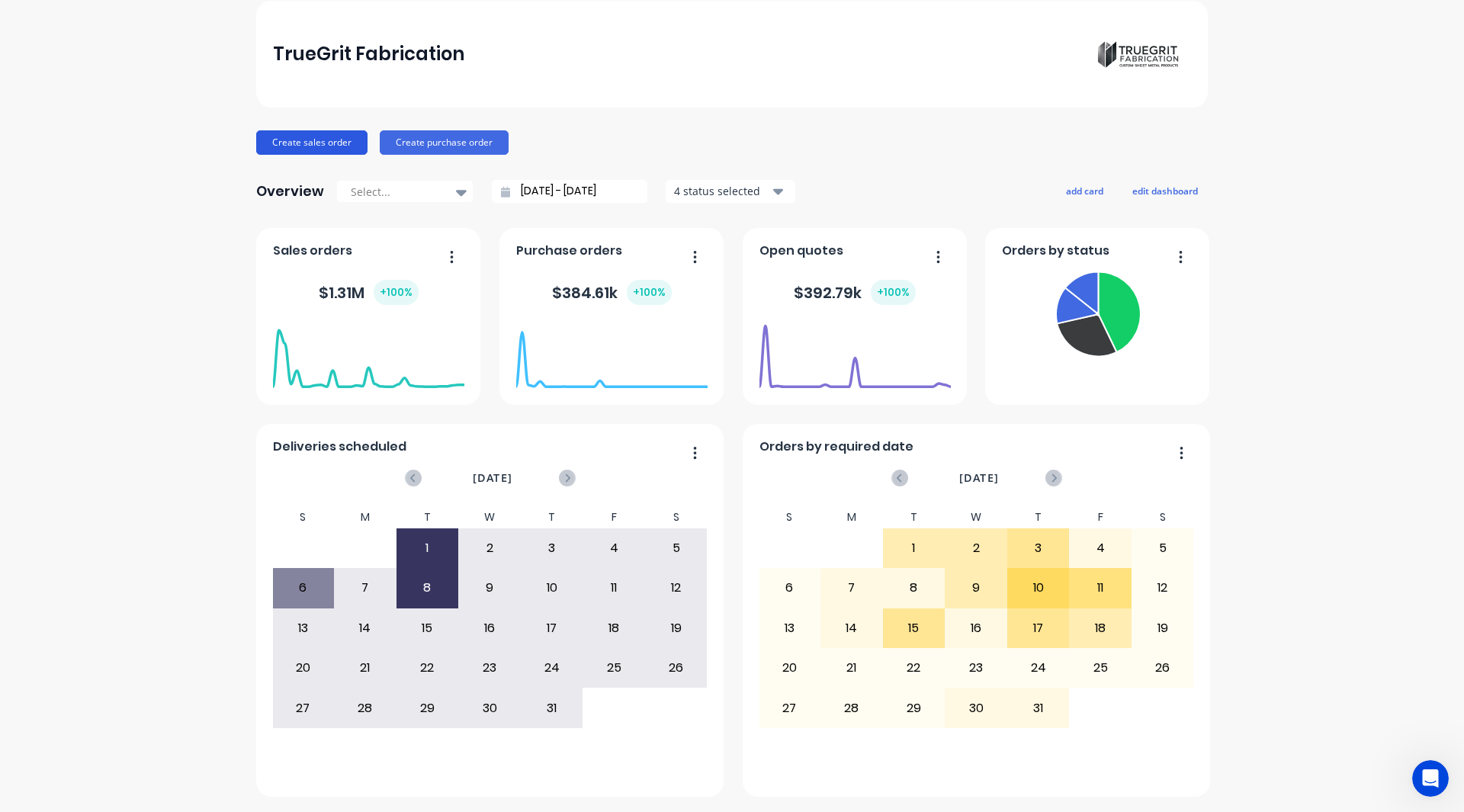 click on "Create sales order" at bounding box center [312, 143] 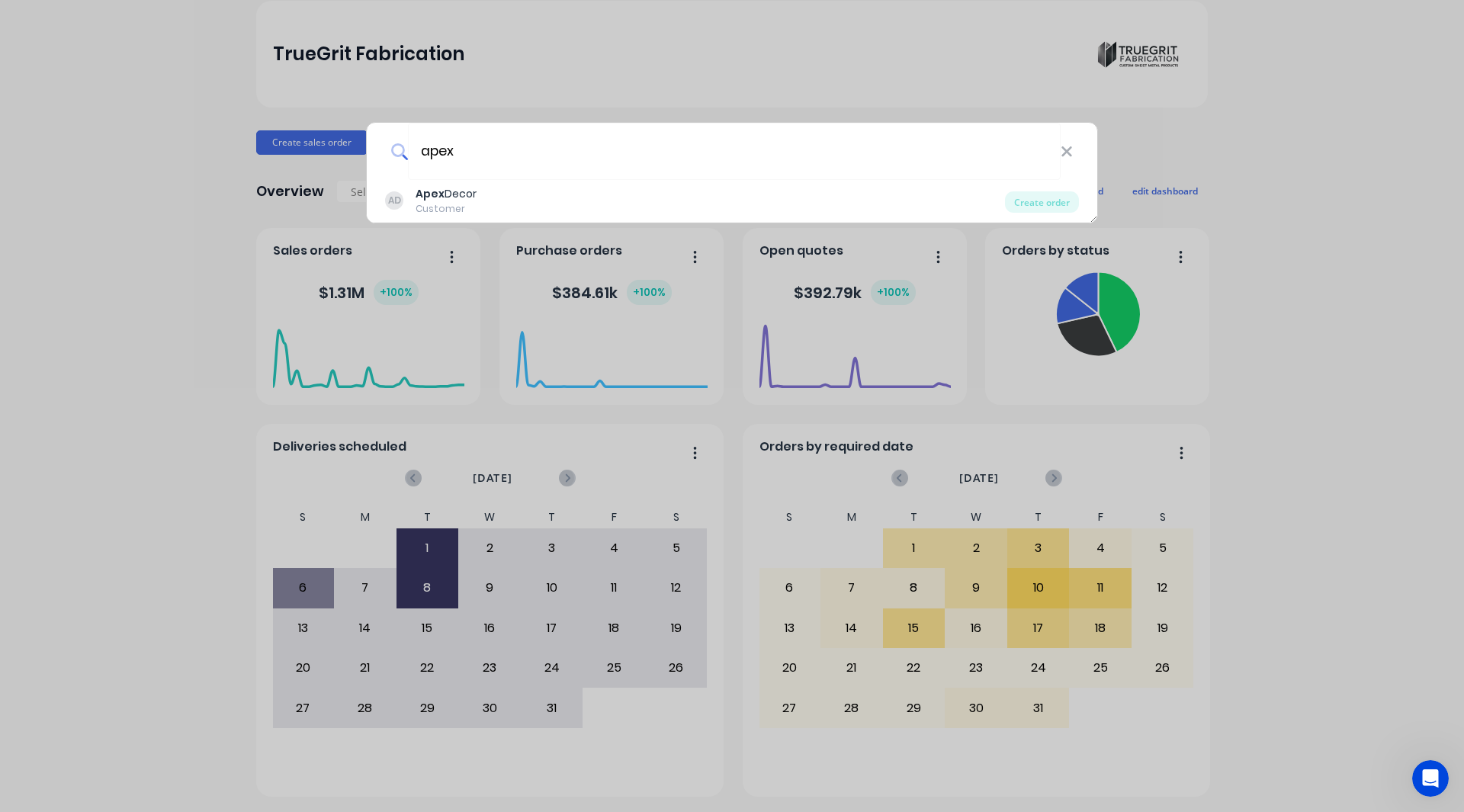 type on "apex" 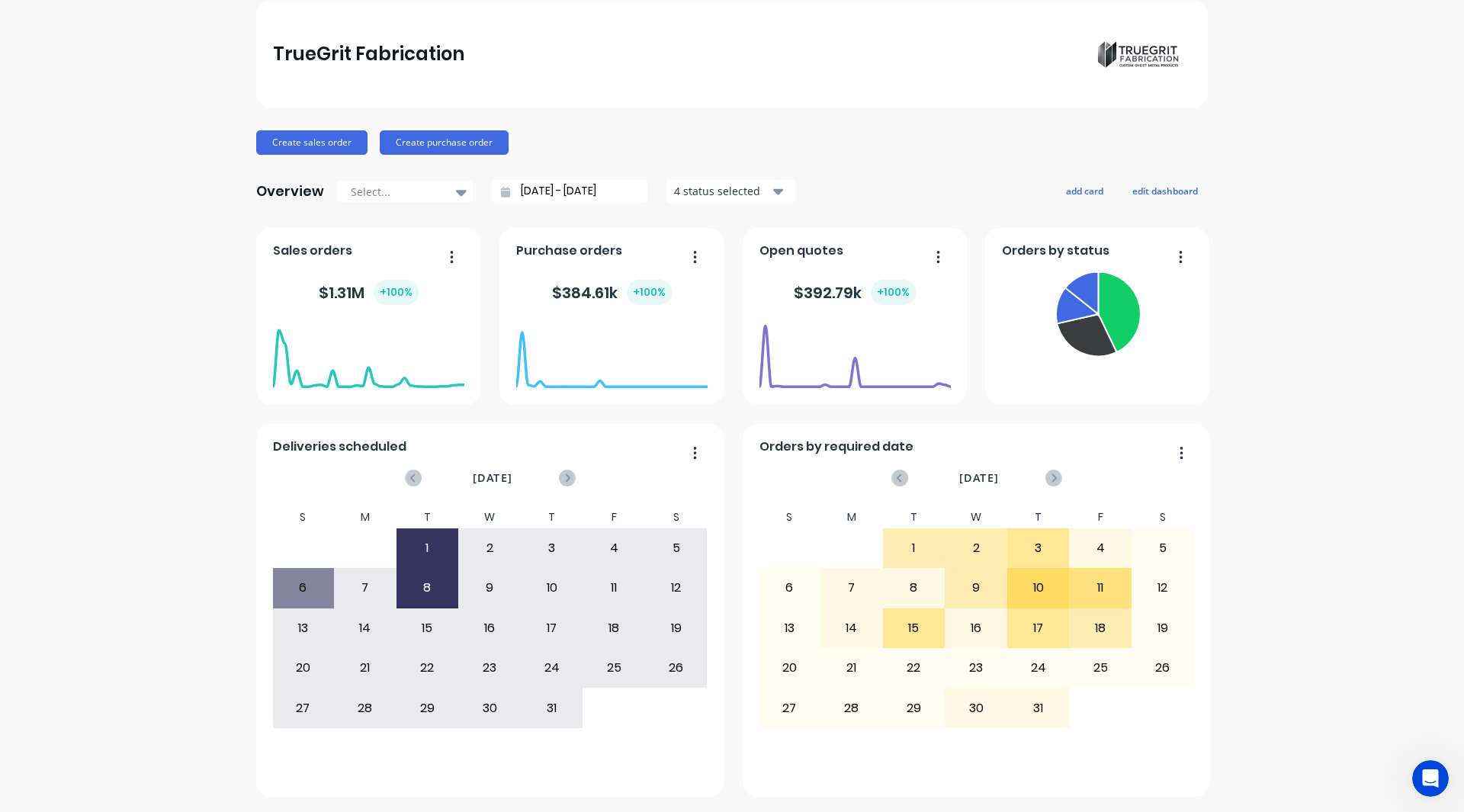 type 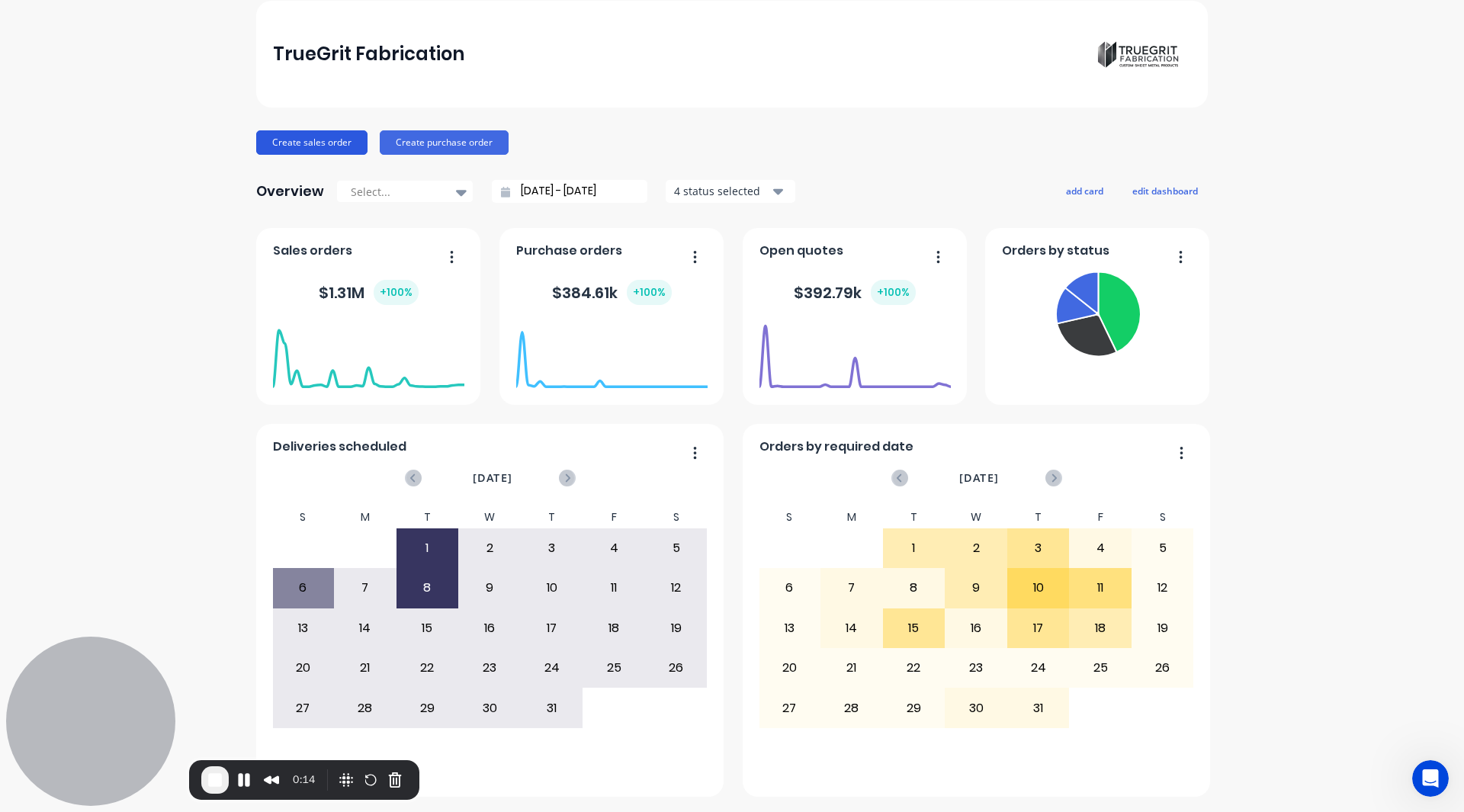 click on "Create sales order" at bounding box center (312, 143) 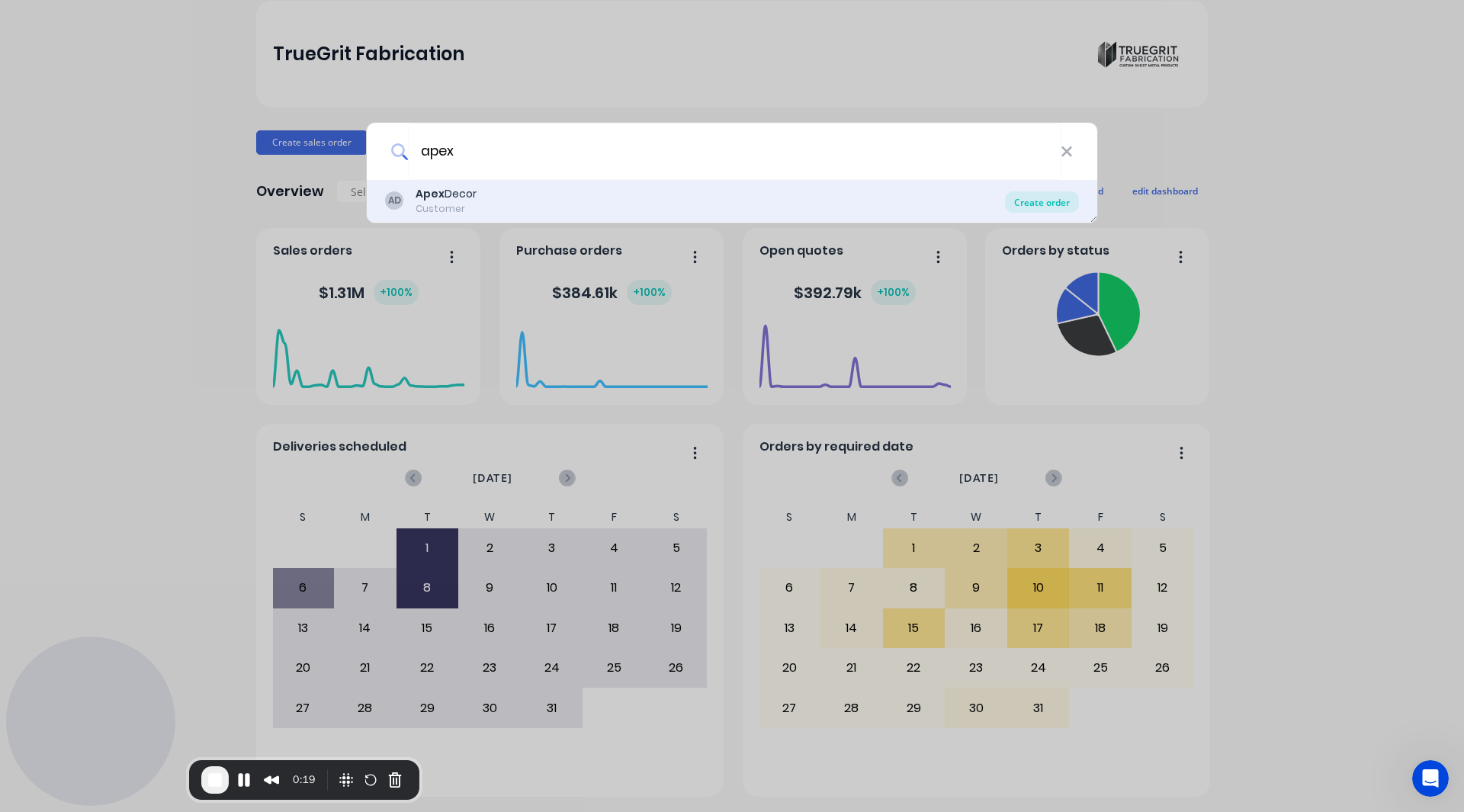 type on "apex" 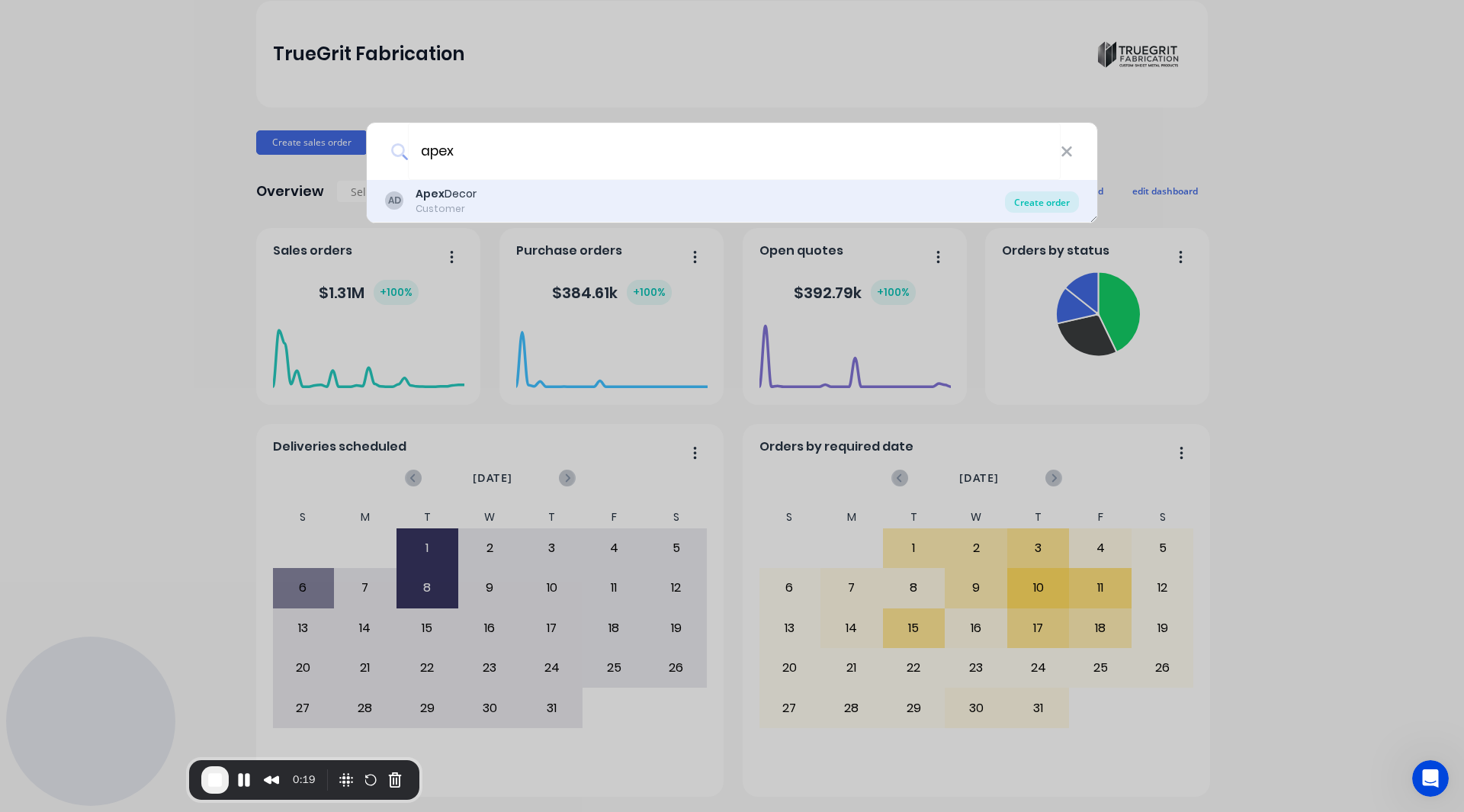 click on "Create order" at bounding box center (1042, 202) 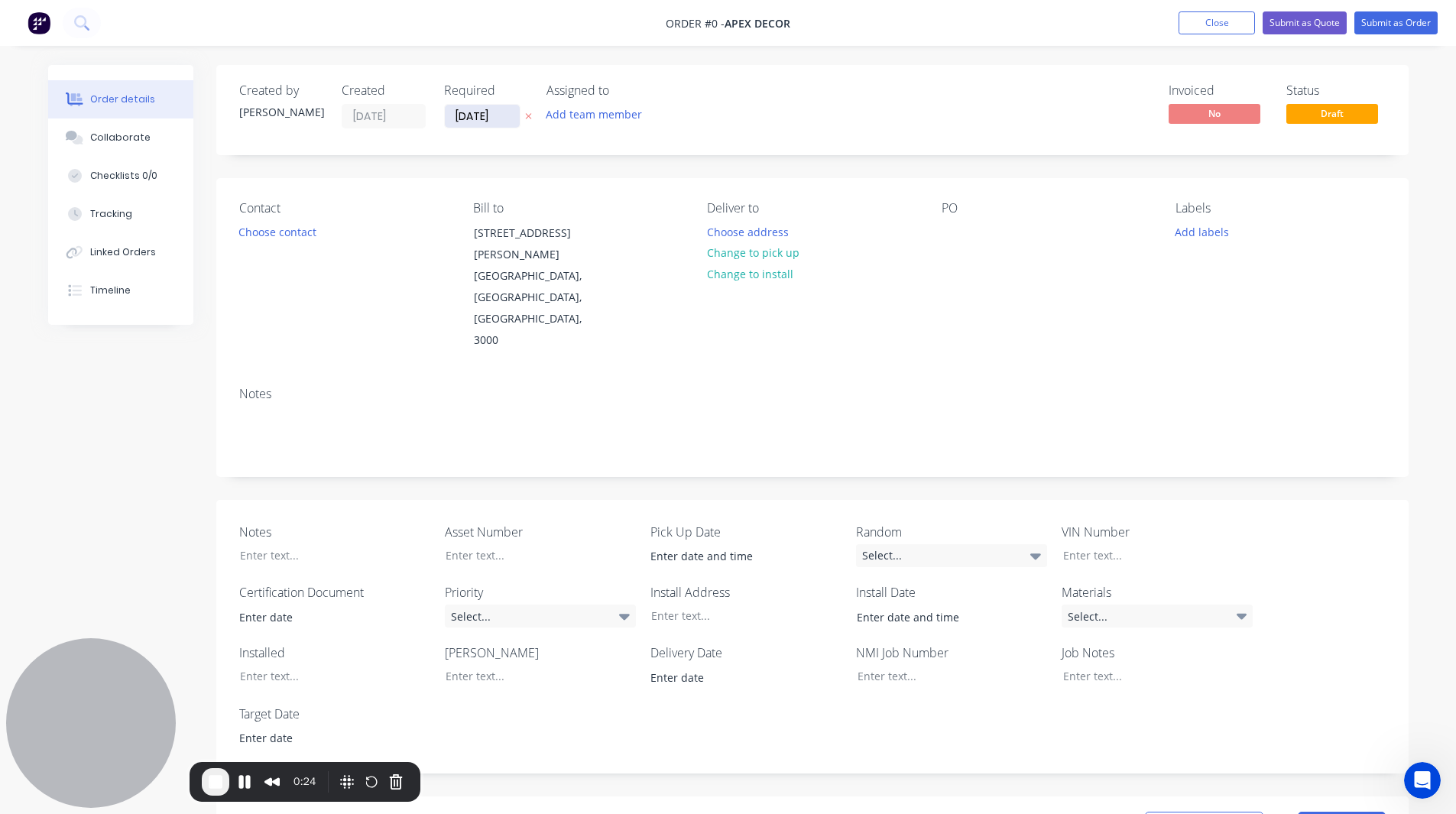 click on "[DATE]" at bounding box center (482, 116) 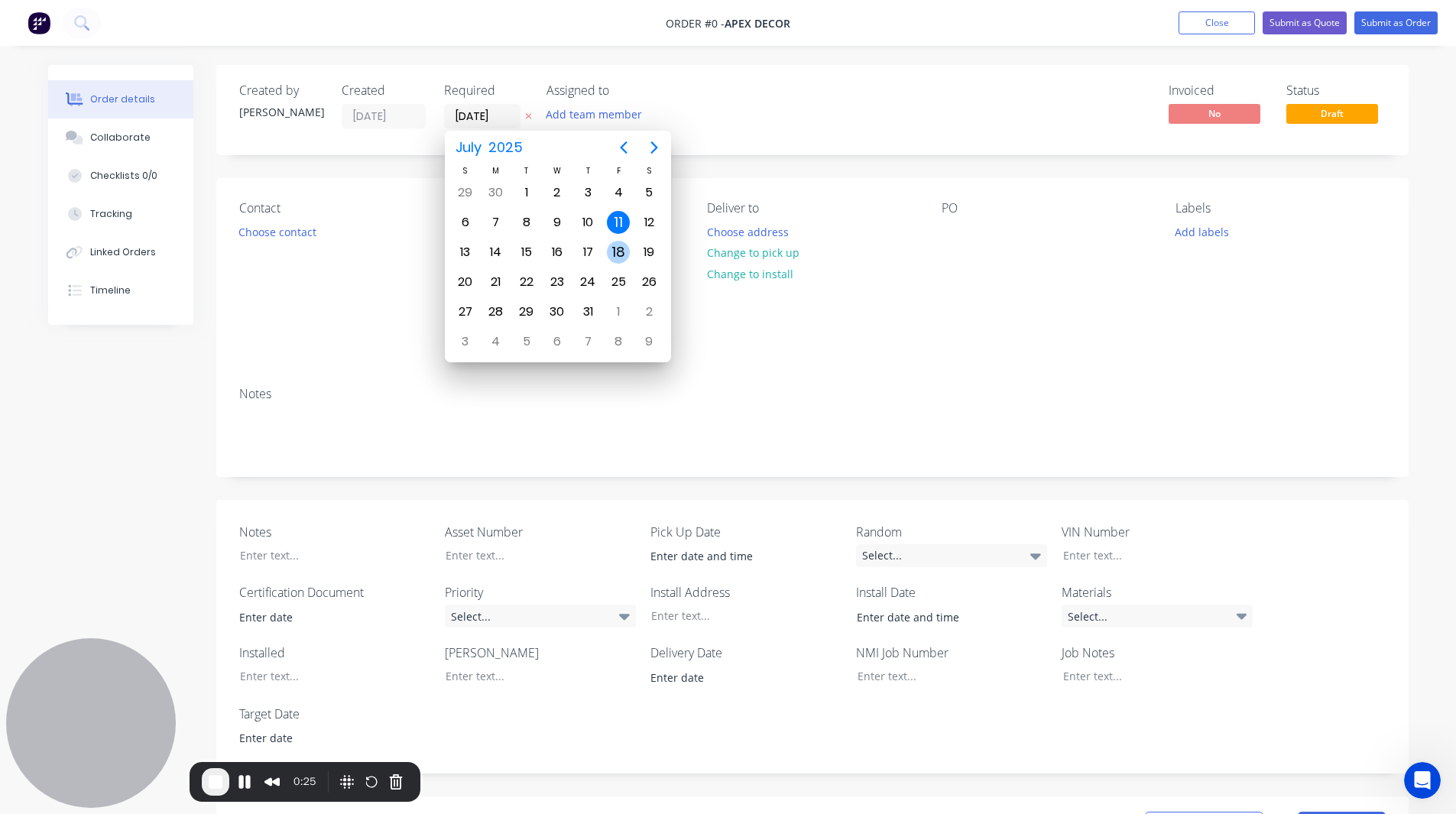 click on "18" at bounding box center (618, 252) 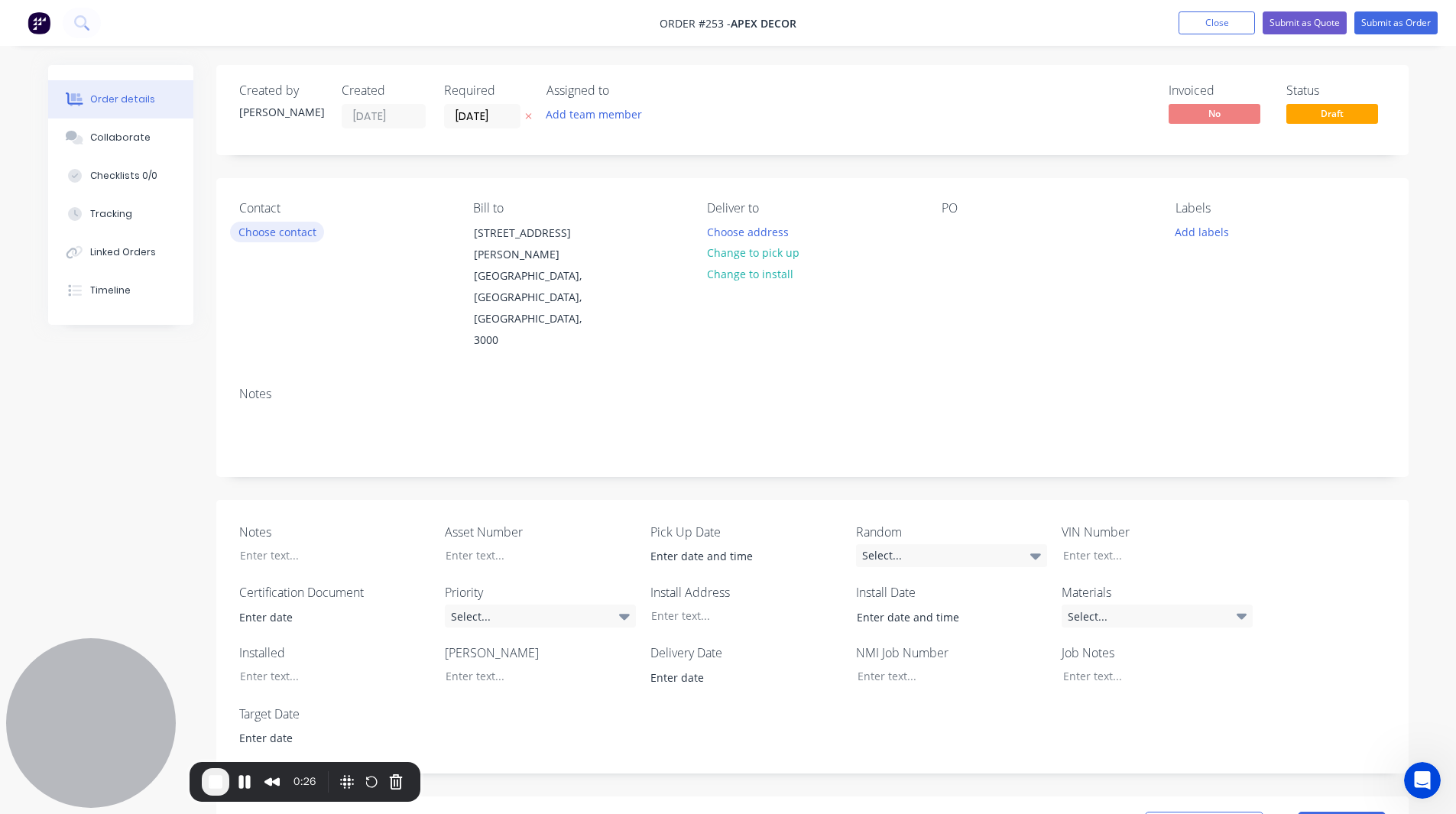 click on "Choose contact" at bounding box center [277, 232] 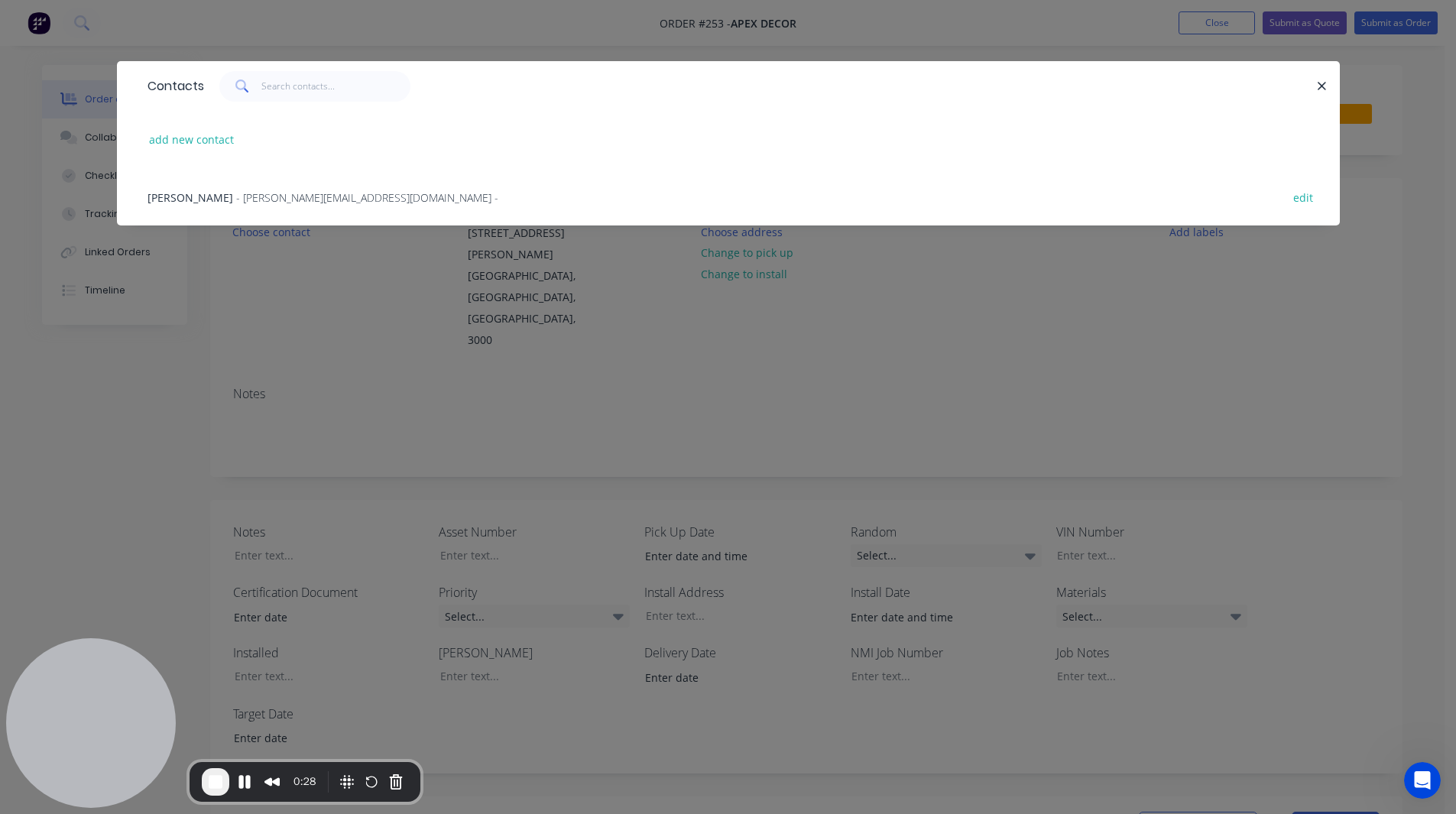 click on "- [PERSON_NAME][EMAIL_ADDRESS][DOMAIN_NAME] -" at bounding box center (367, 197) 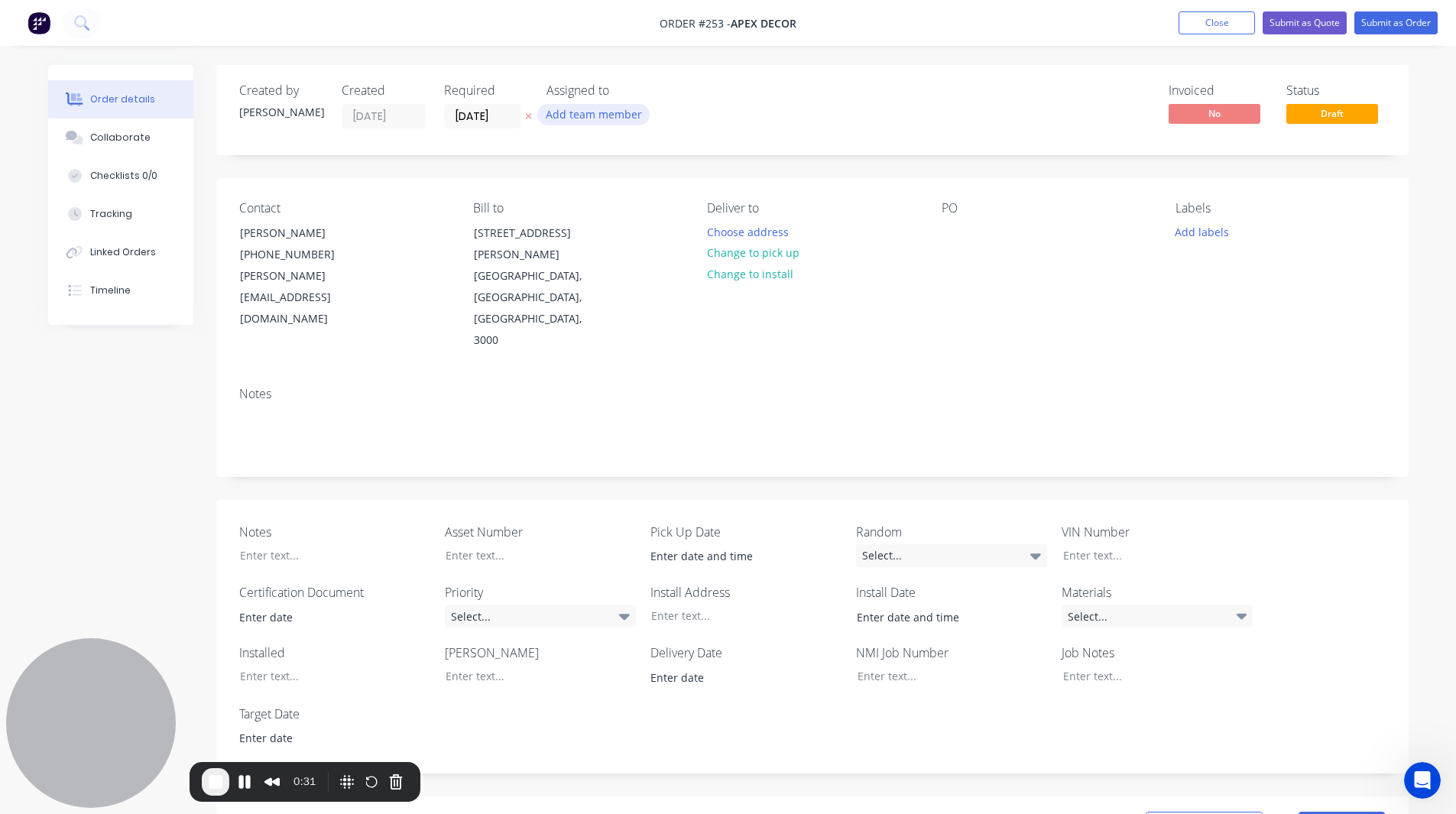 click on "Add team member" at bounding box center (593, 114) 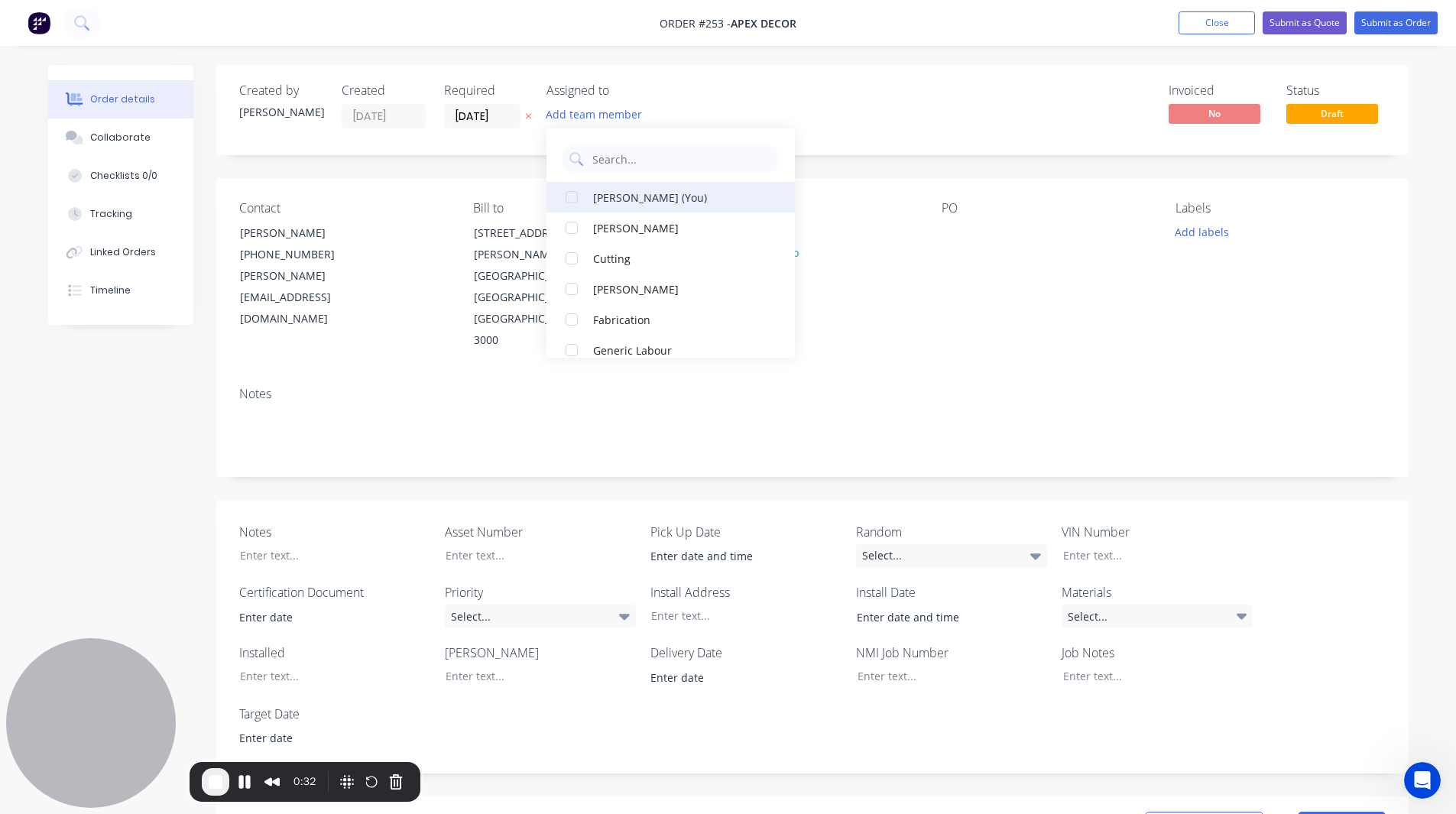 click at bounding box center (572, 197) 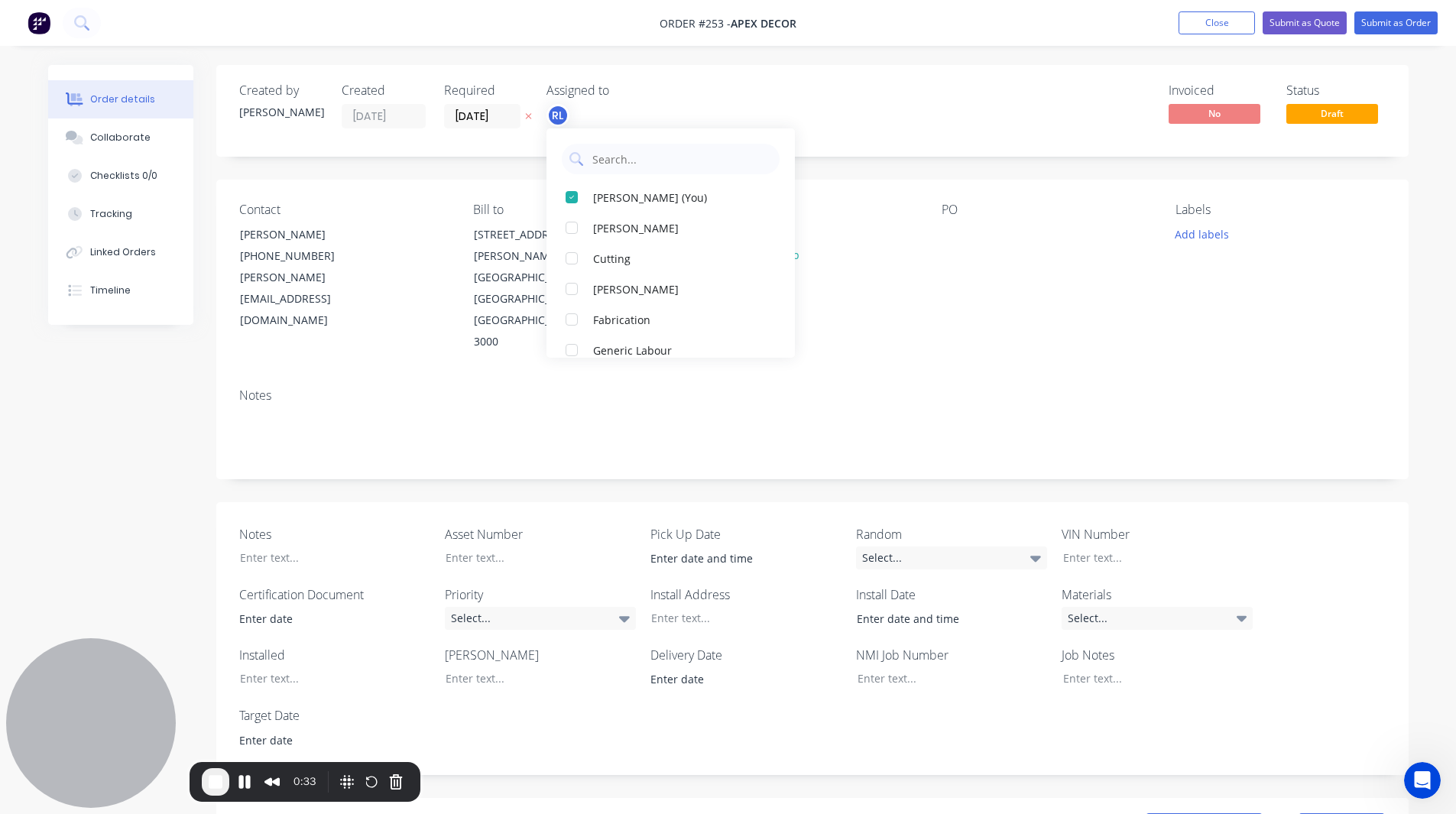 click on "Created by [PERSON_NAME] Created [DATE] Required [DATE] Assigned to [PERSON_NAME] (You) [PERSON_NAME] Cutting  [PERSON_NAME] Fabrication  Generic Labour  Install  Laminating  Mil Steel Ring  [PERSON_NAME] [PERSON_NAME] Powdercoating  [PERSON_NAME] Sandblasting Garnet - Per Bag 25Kg [PERSON_NAME] Setup  [PERSON_NAME] [PERSON_NAME] Been Turn Steel Ring  Welding  Invoiced No Status Draft" at bounding box center [812, 111] 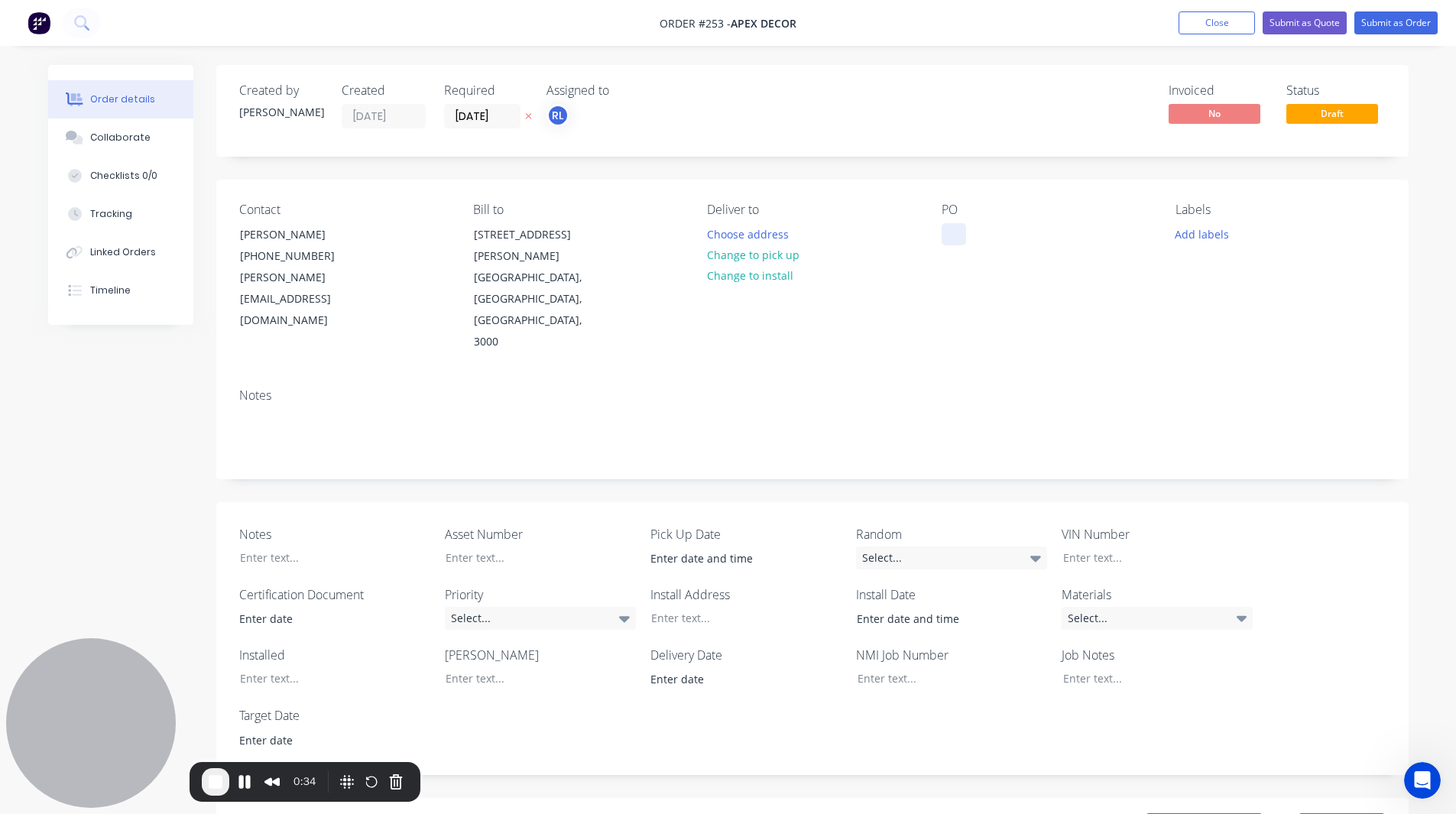click at bounding box center (954, 234) 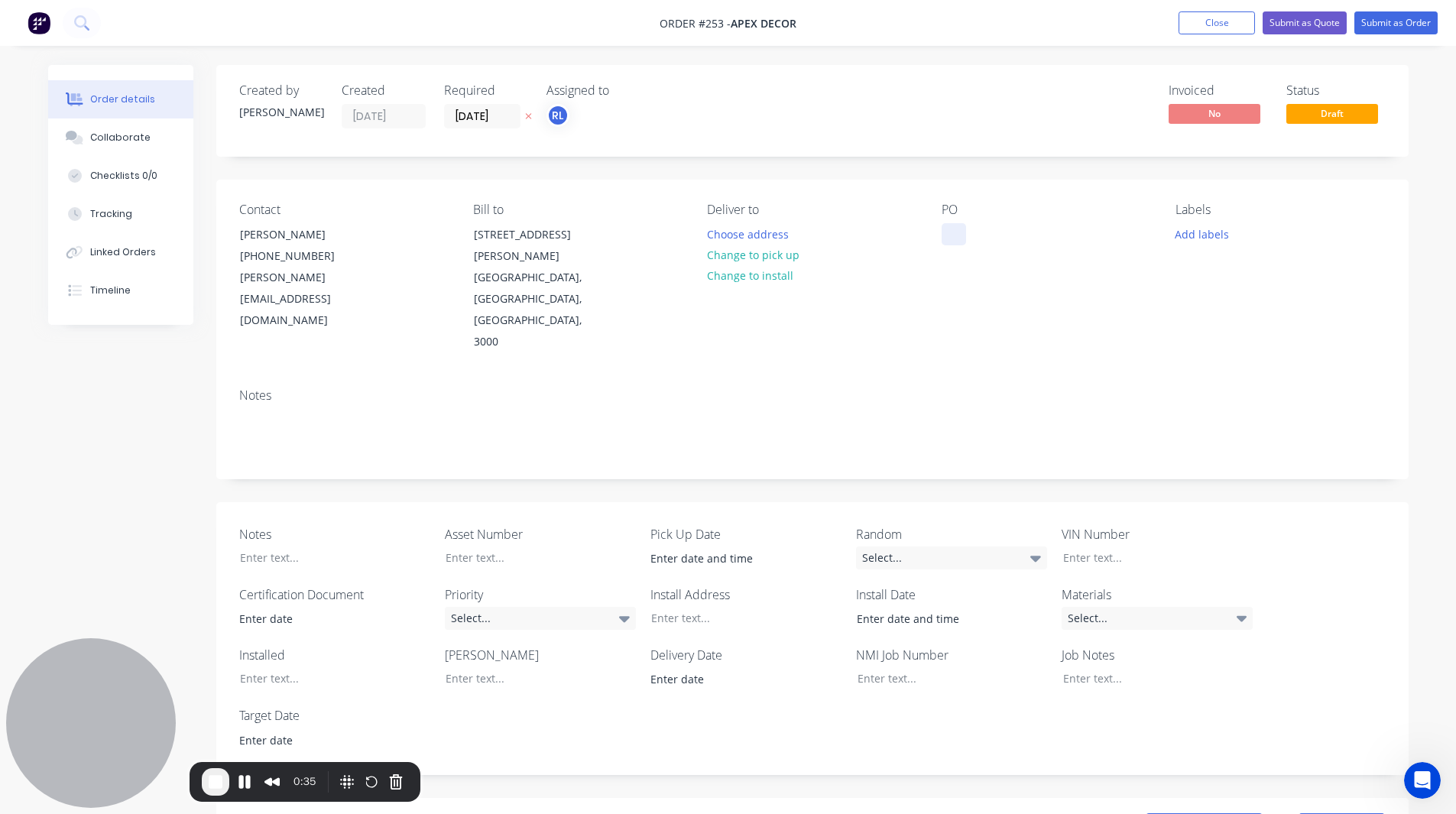 type 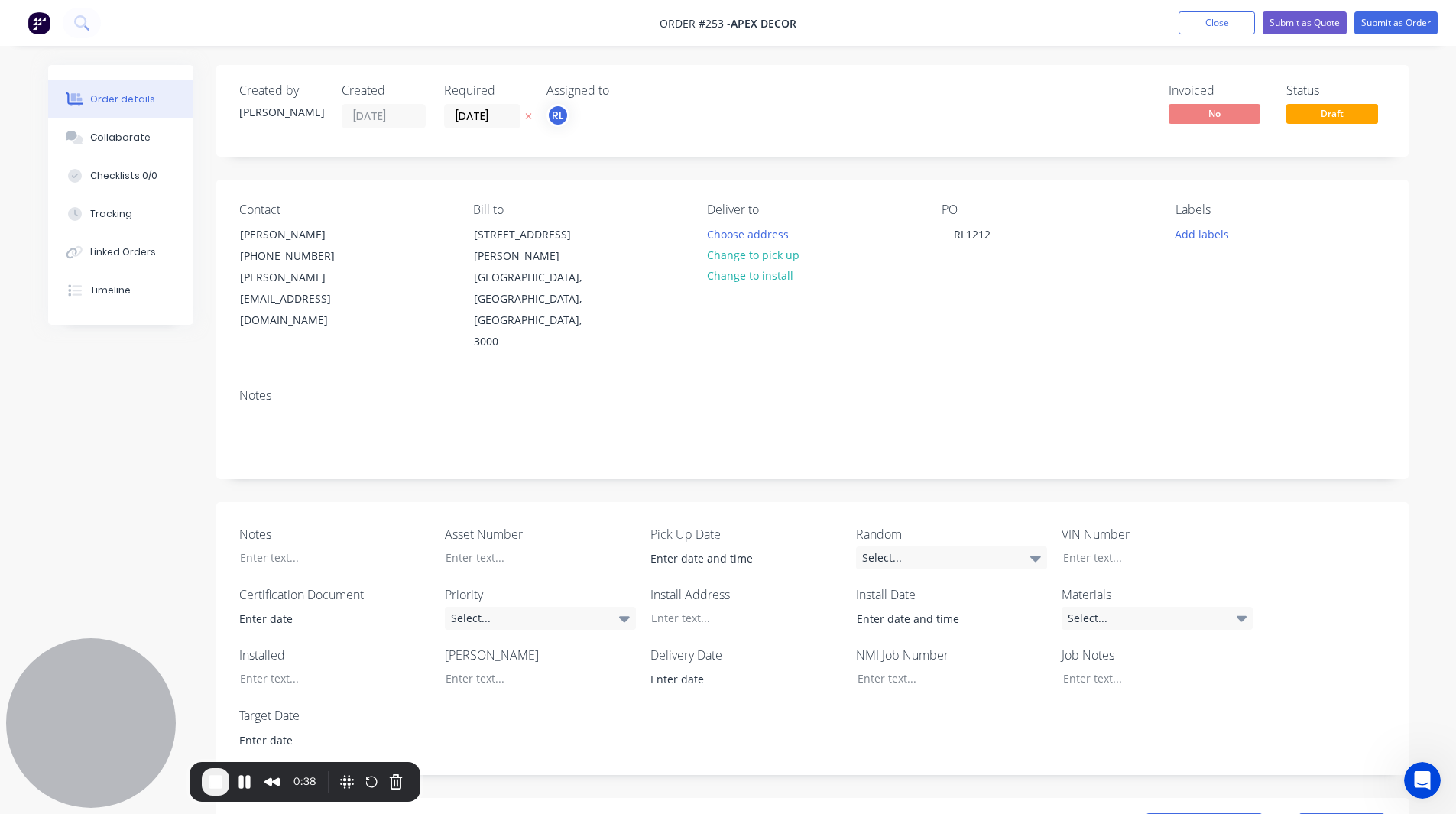 click on "Notes" at bounding box center (812, 395) 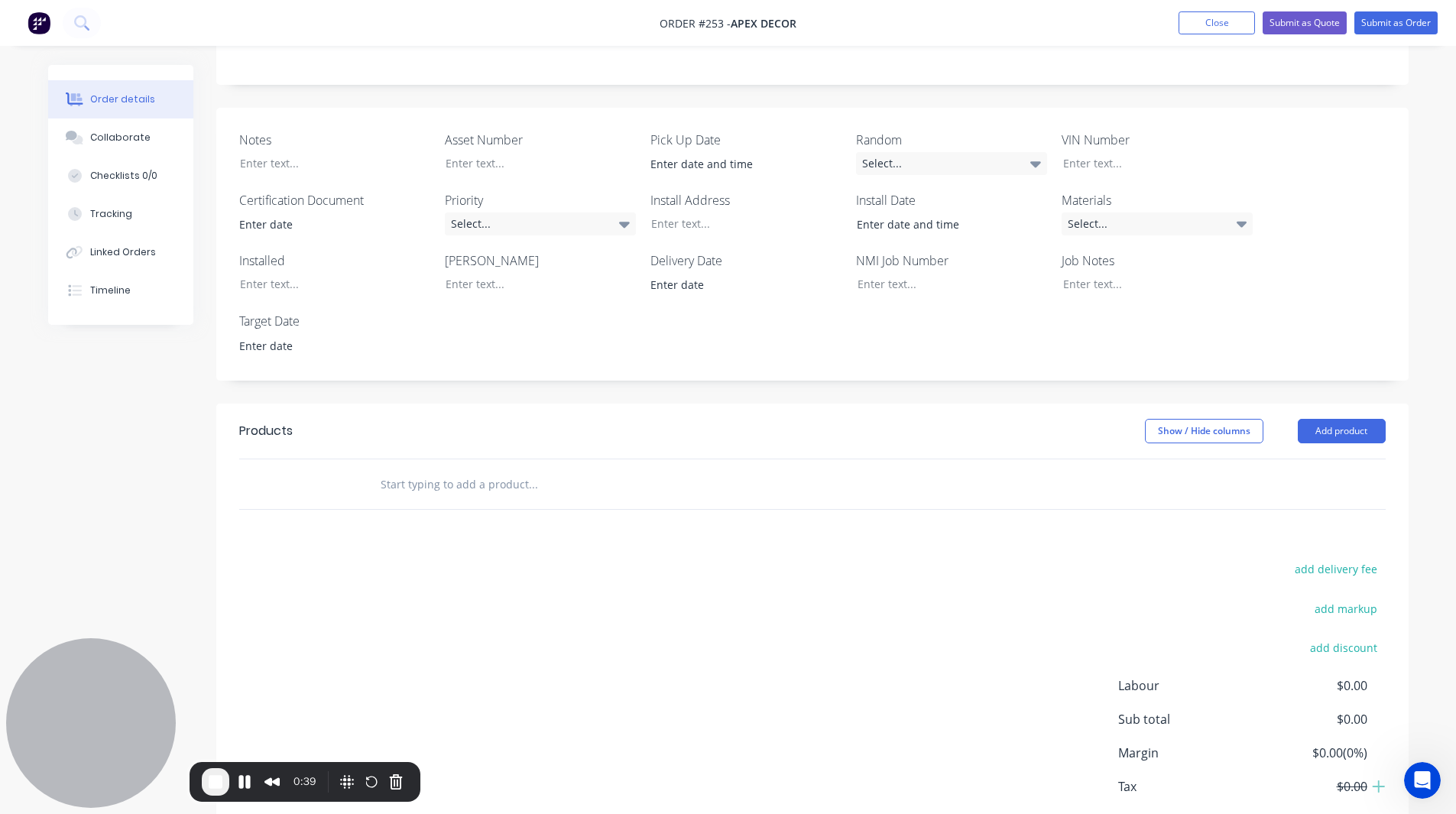 scroll, scrollTop: 416, scrollLeft: 0, axis: vertical 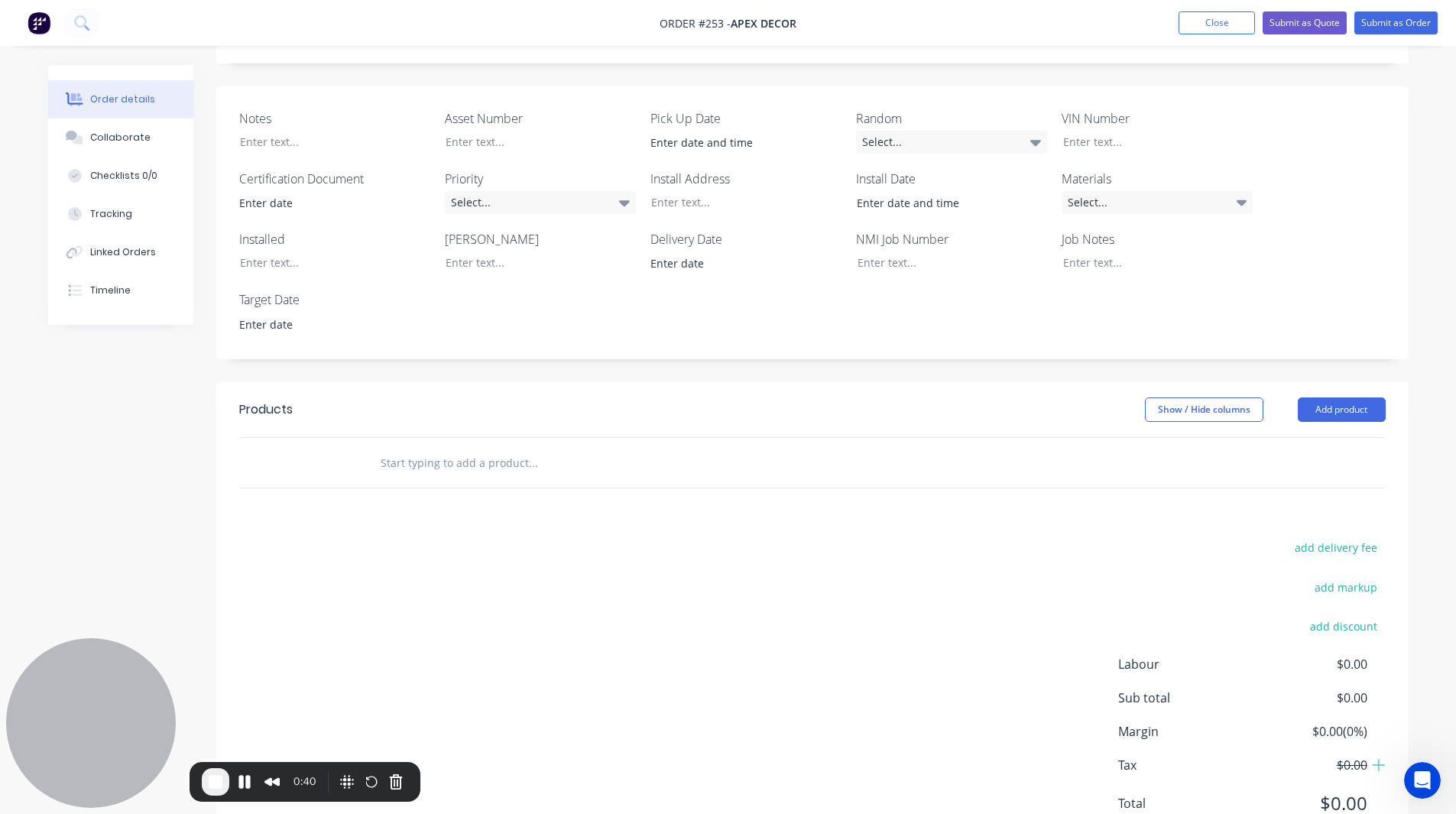 click at bounding box center [533, 462] 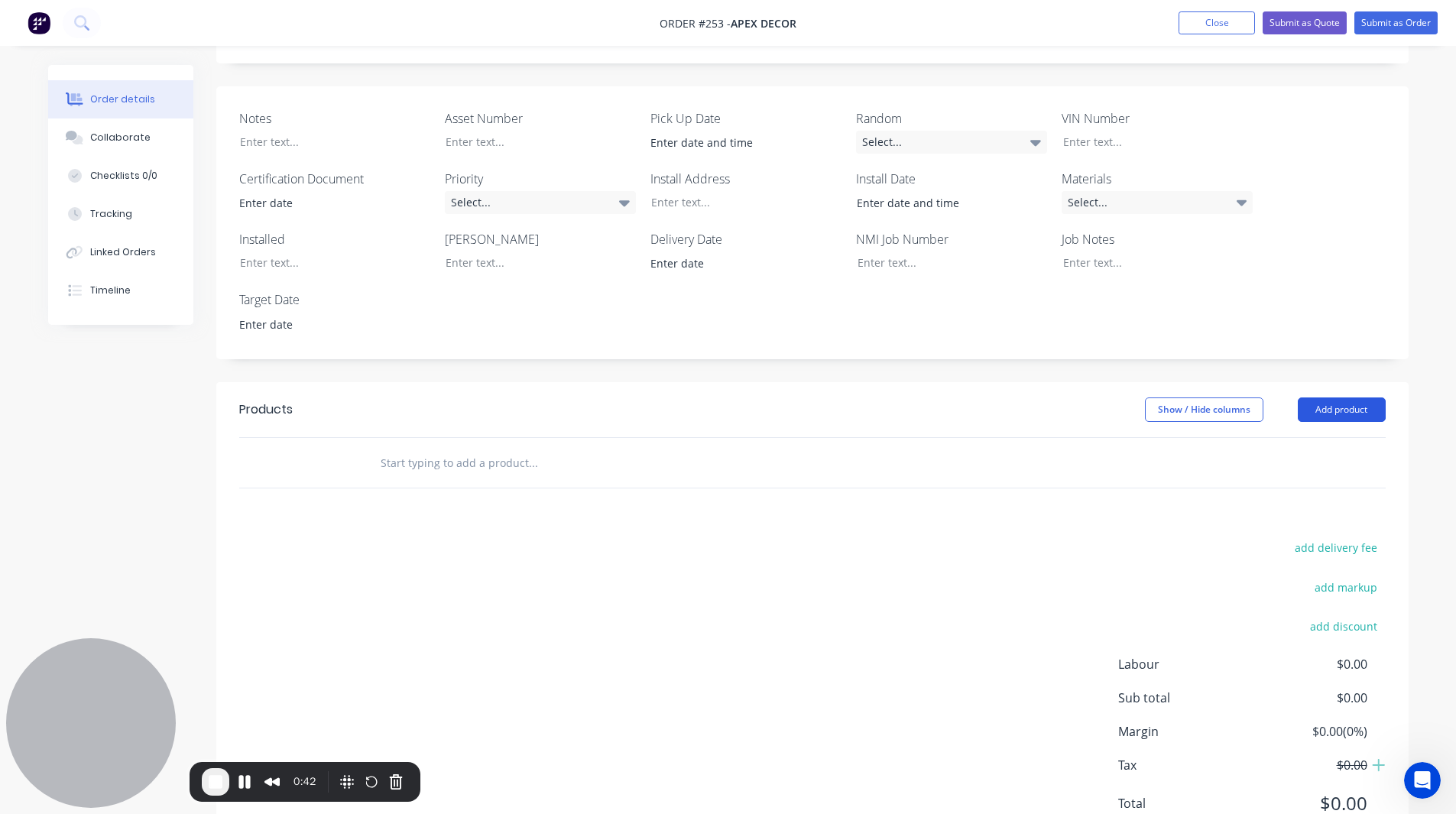 click on "Add product" at bounding box center (1341, 410) 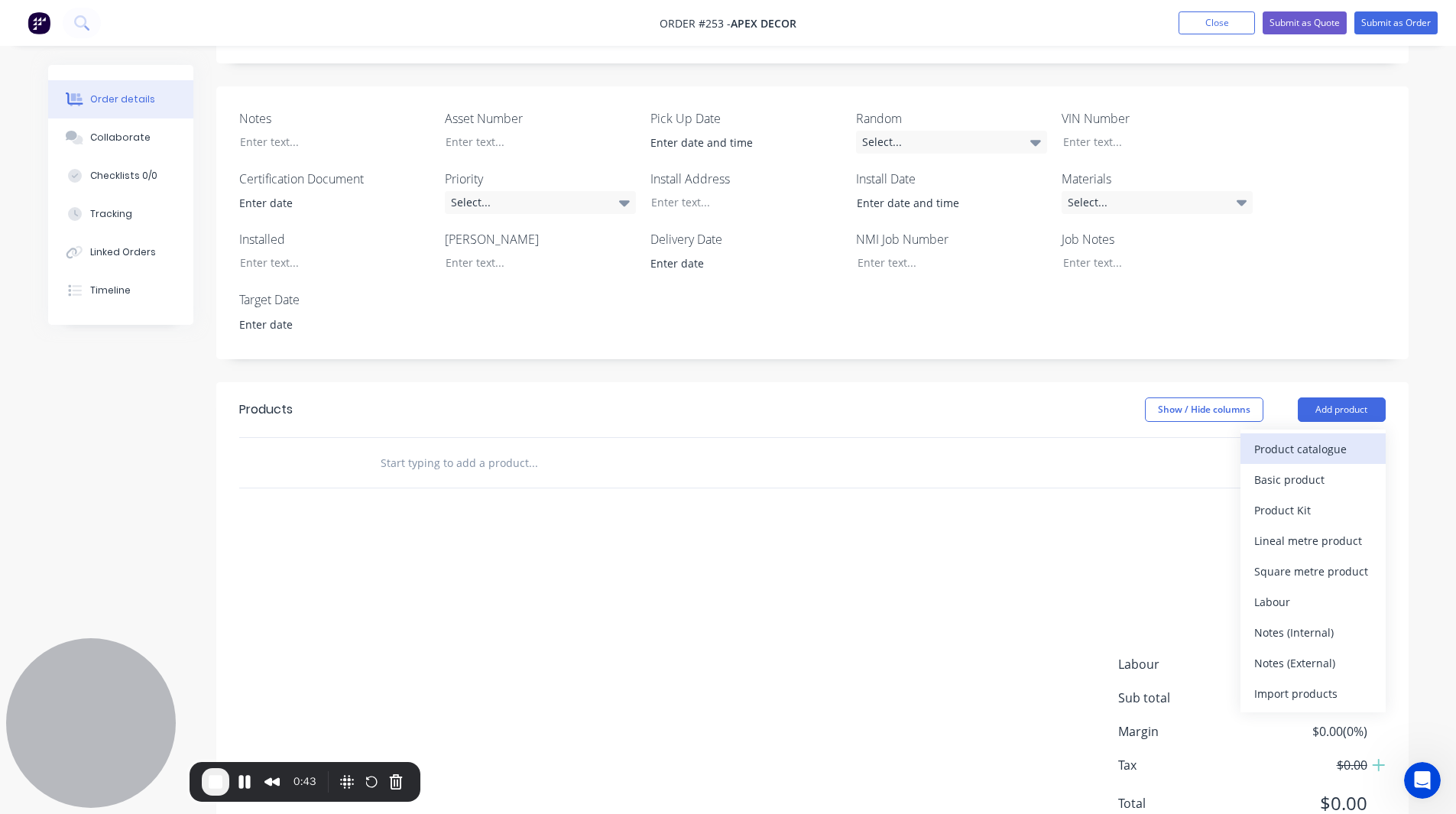 click on "Product catalogue" at bounding box center [1313, 449] 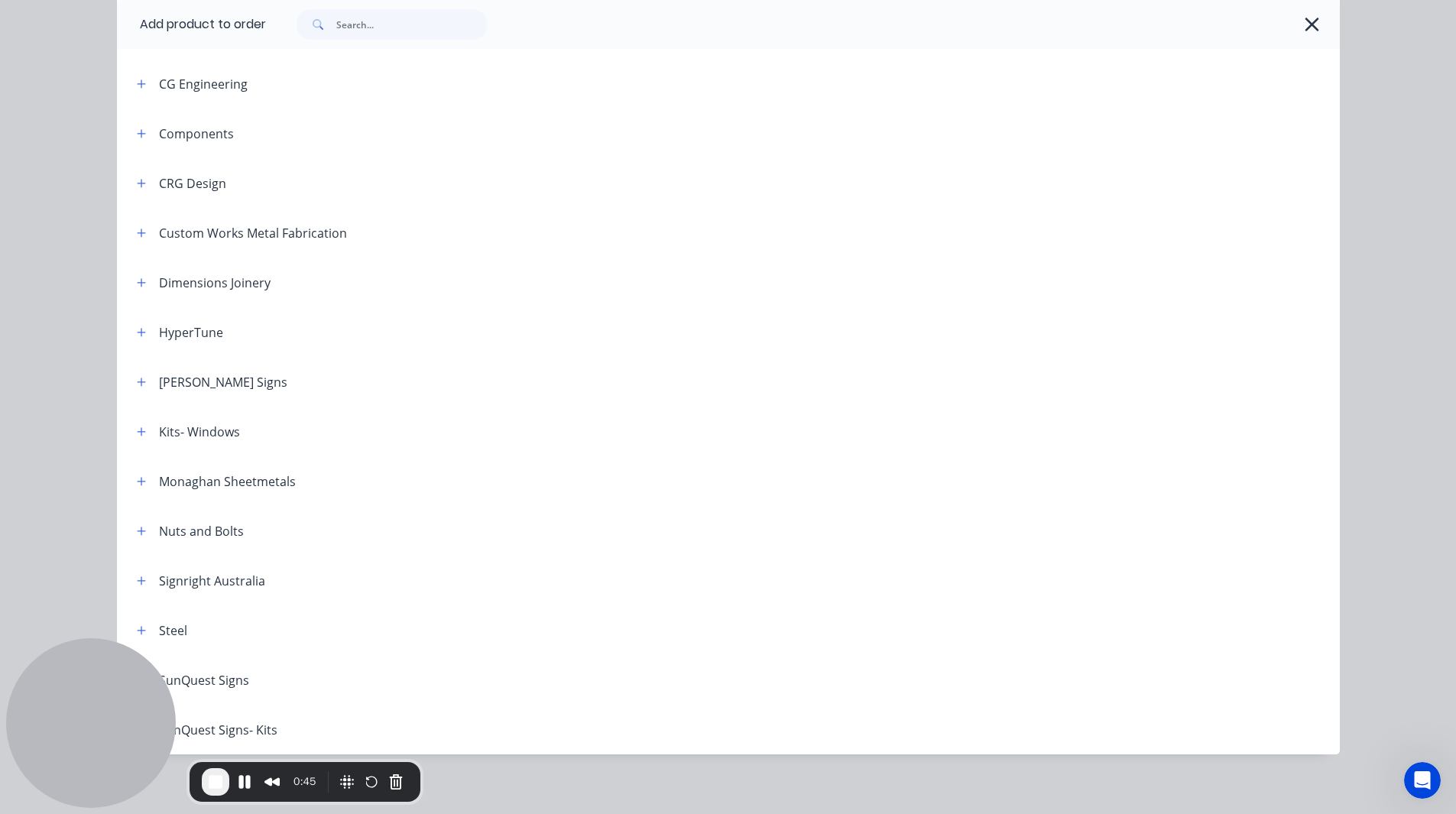 scroll, scrollTop: 116, scrollLeft: 0, axis: vertical 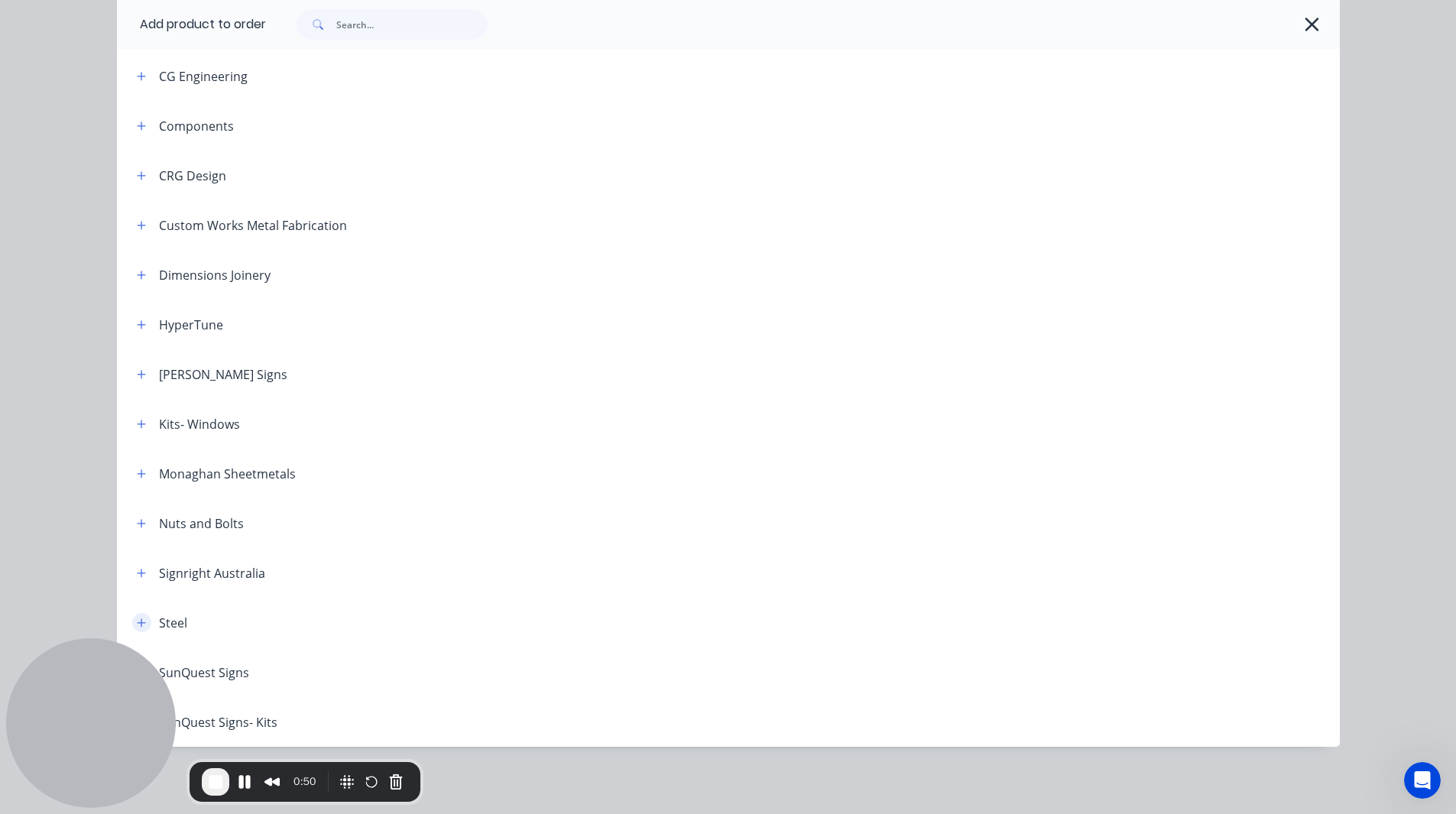 click 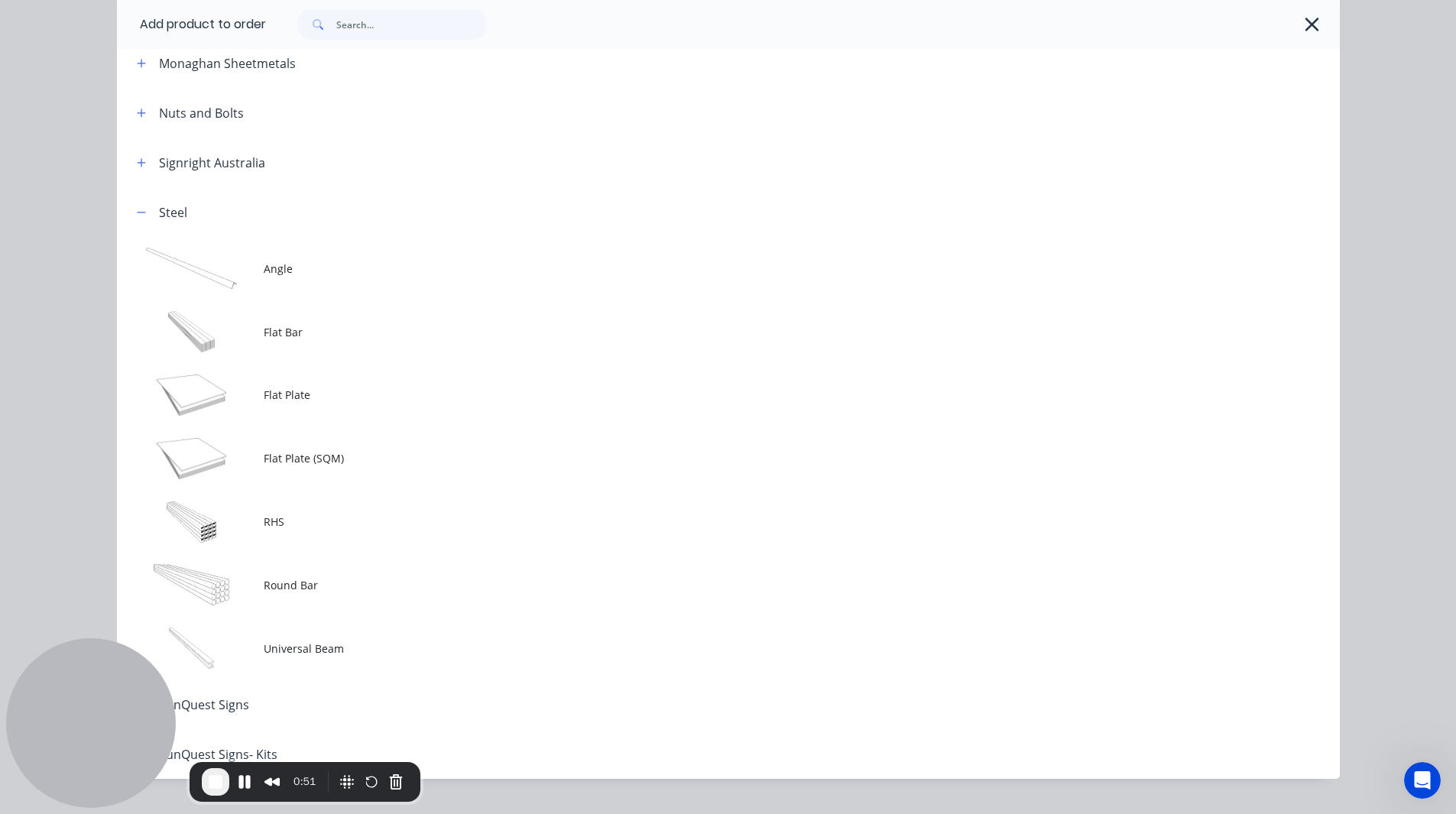 scroll, scrollTop: 559, scrollLeft: 0, axis: vertical 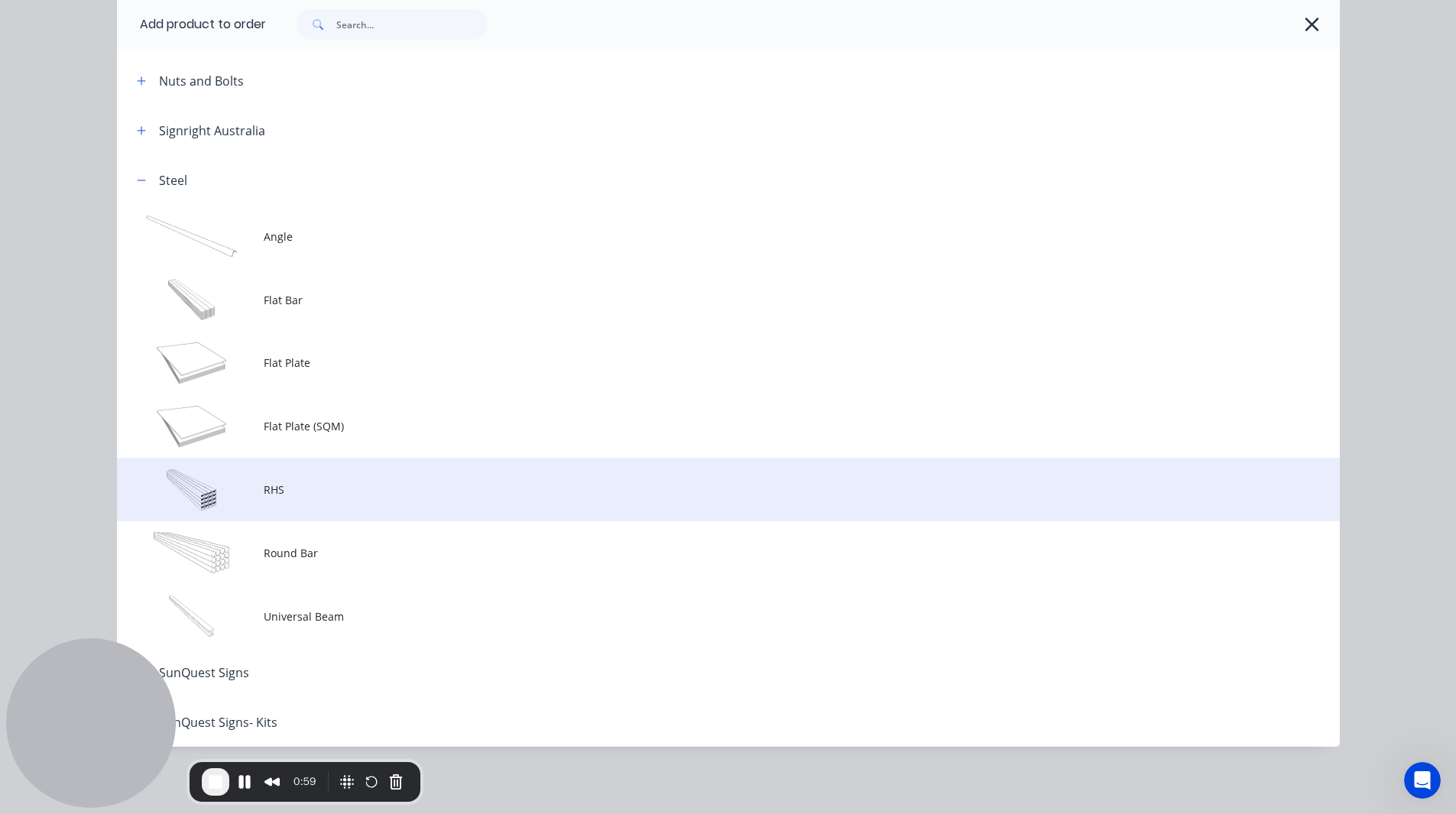 click on "RHS" at bounding box center (802, 489) 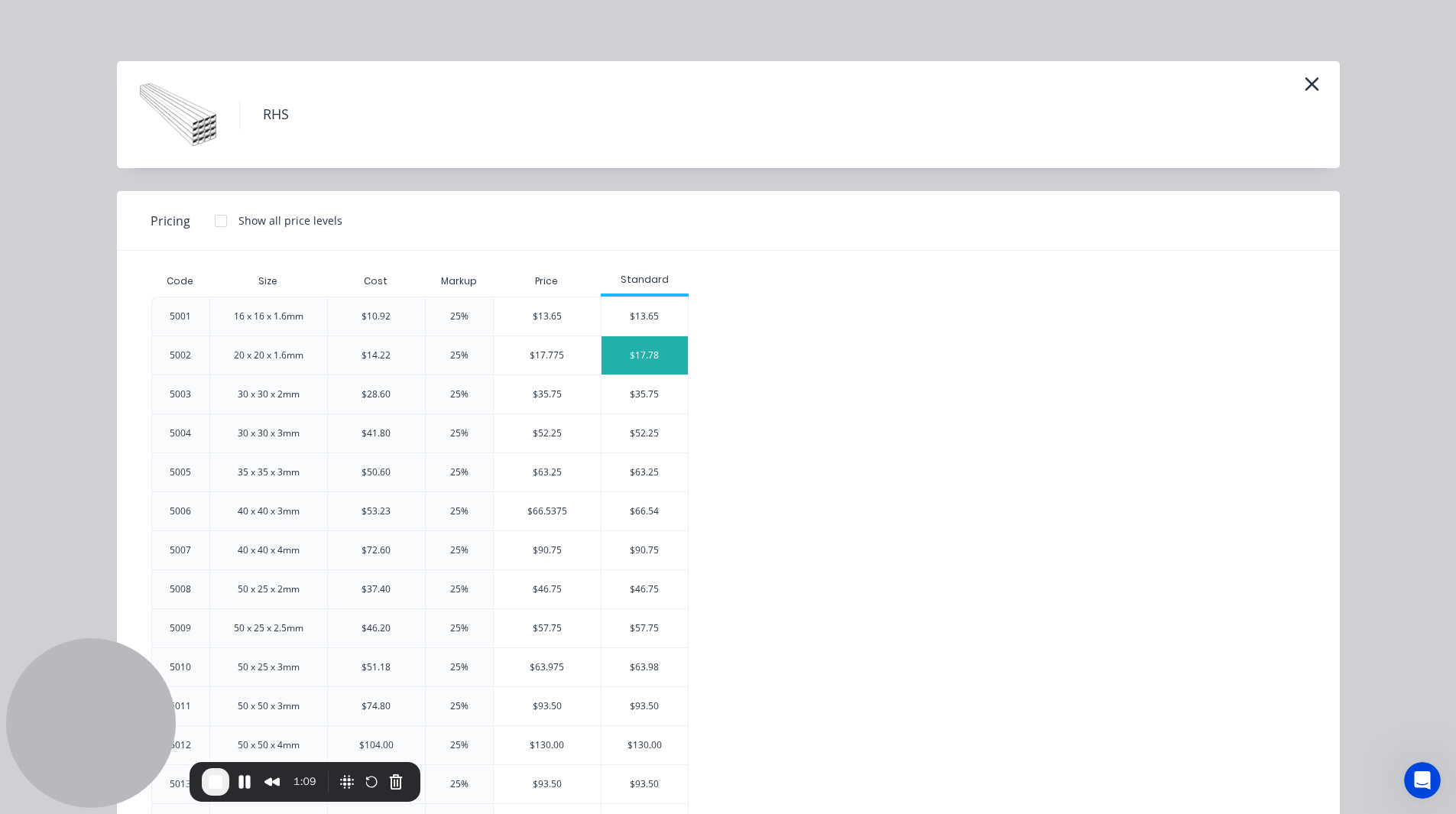 click on "$17.78" at bounding box center [644, 355] 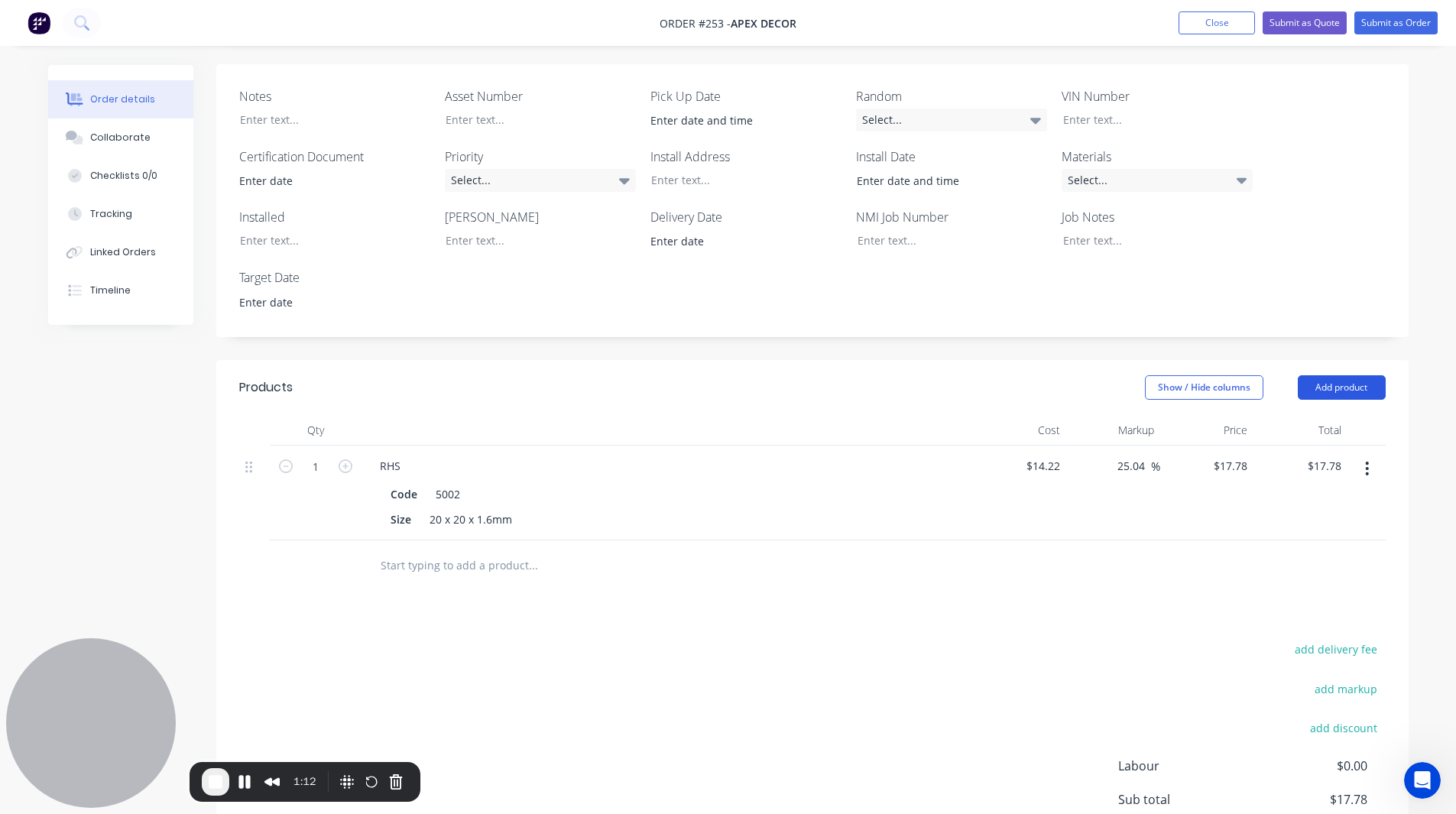 click on "Add product" at bounding box center (1341, 388) 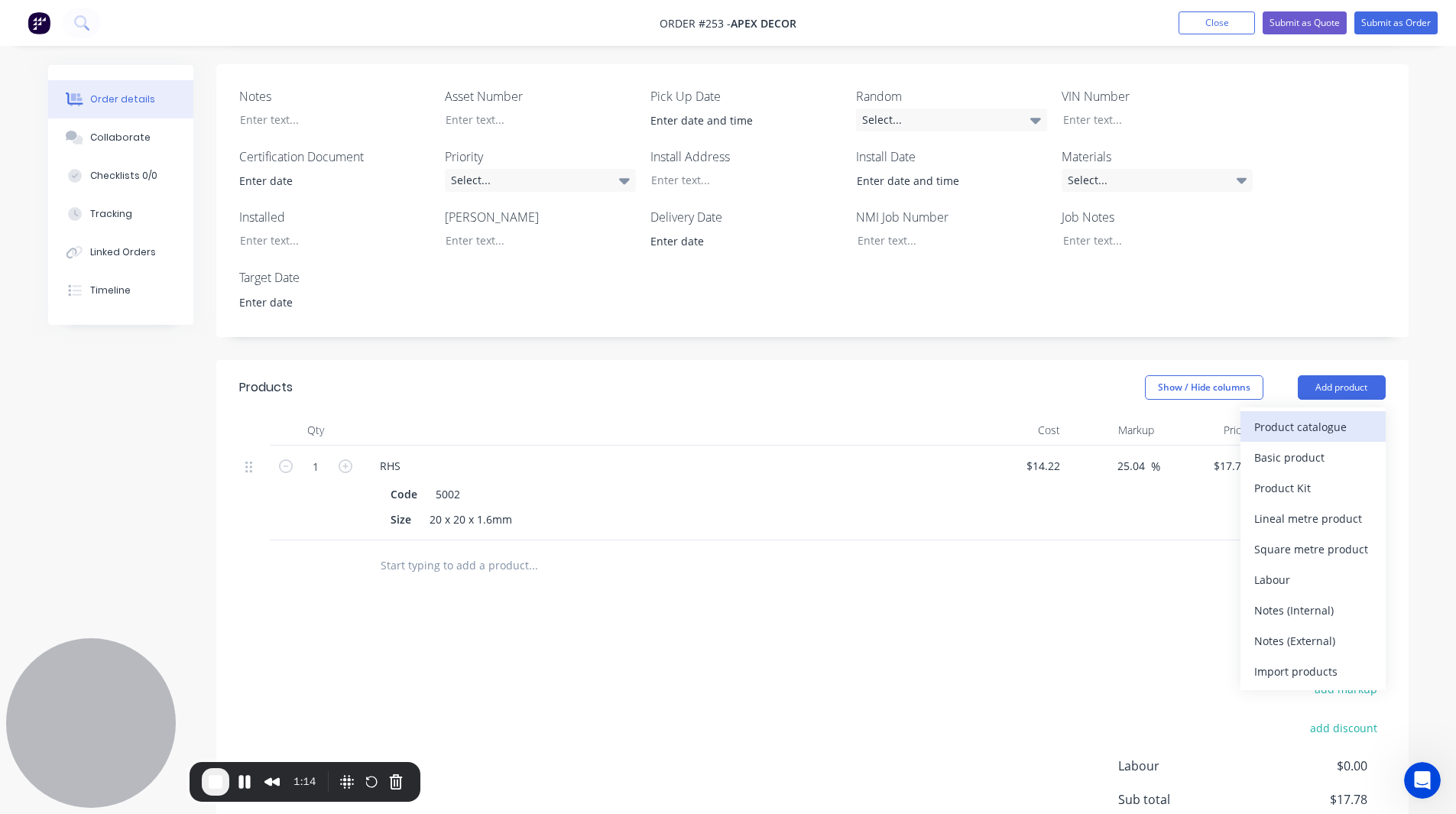click on "Product catalogue" at bounding box center [1313, 426] 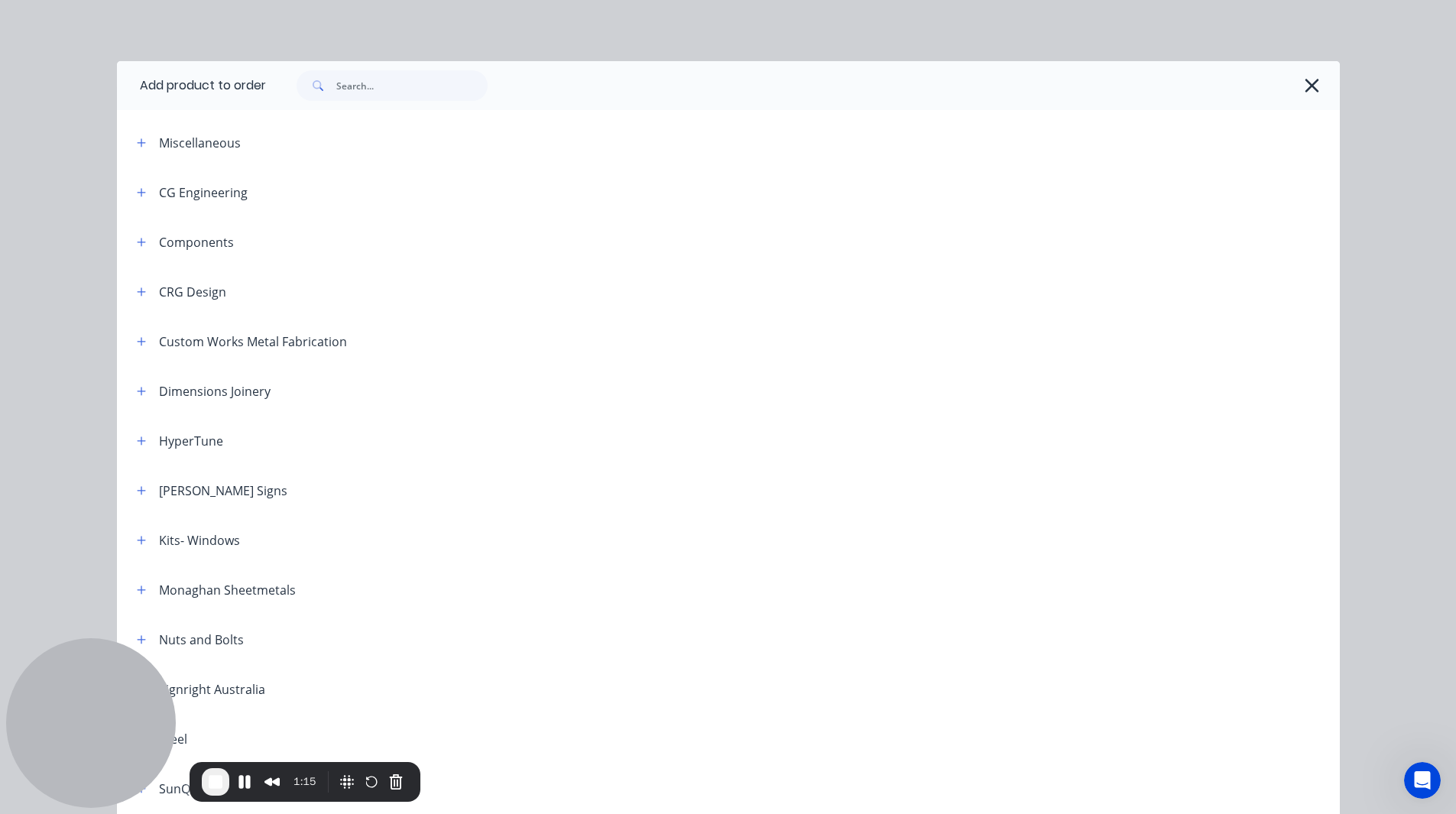 scroll, scrollTop: 116, scrollLeft: 0, axis: vertical 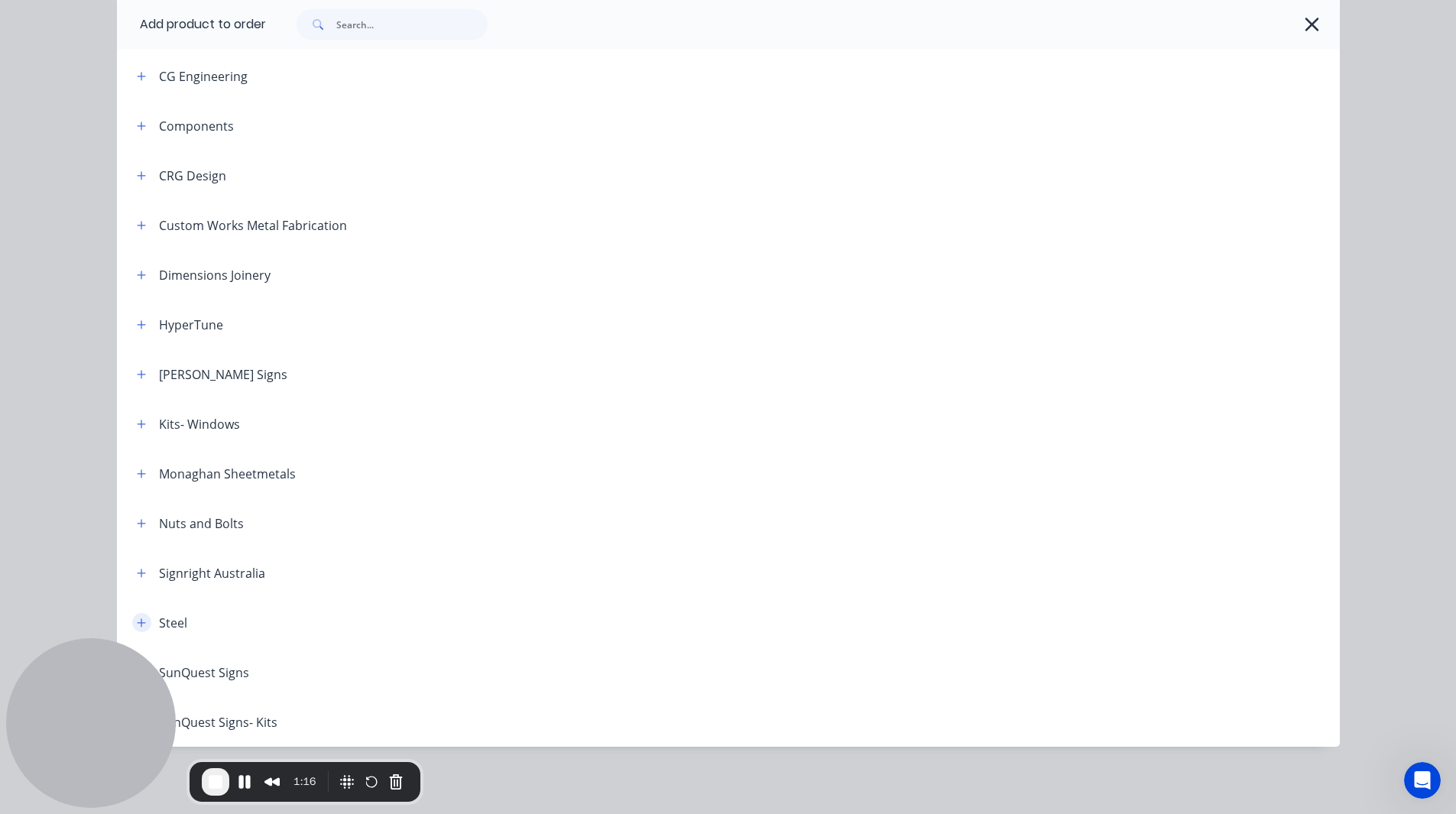 click 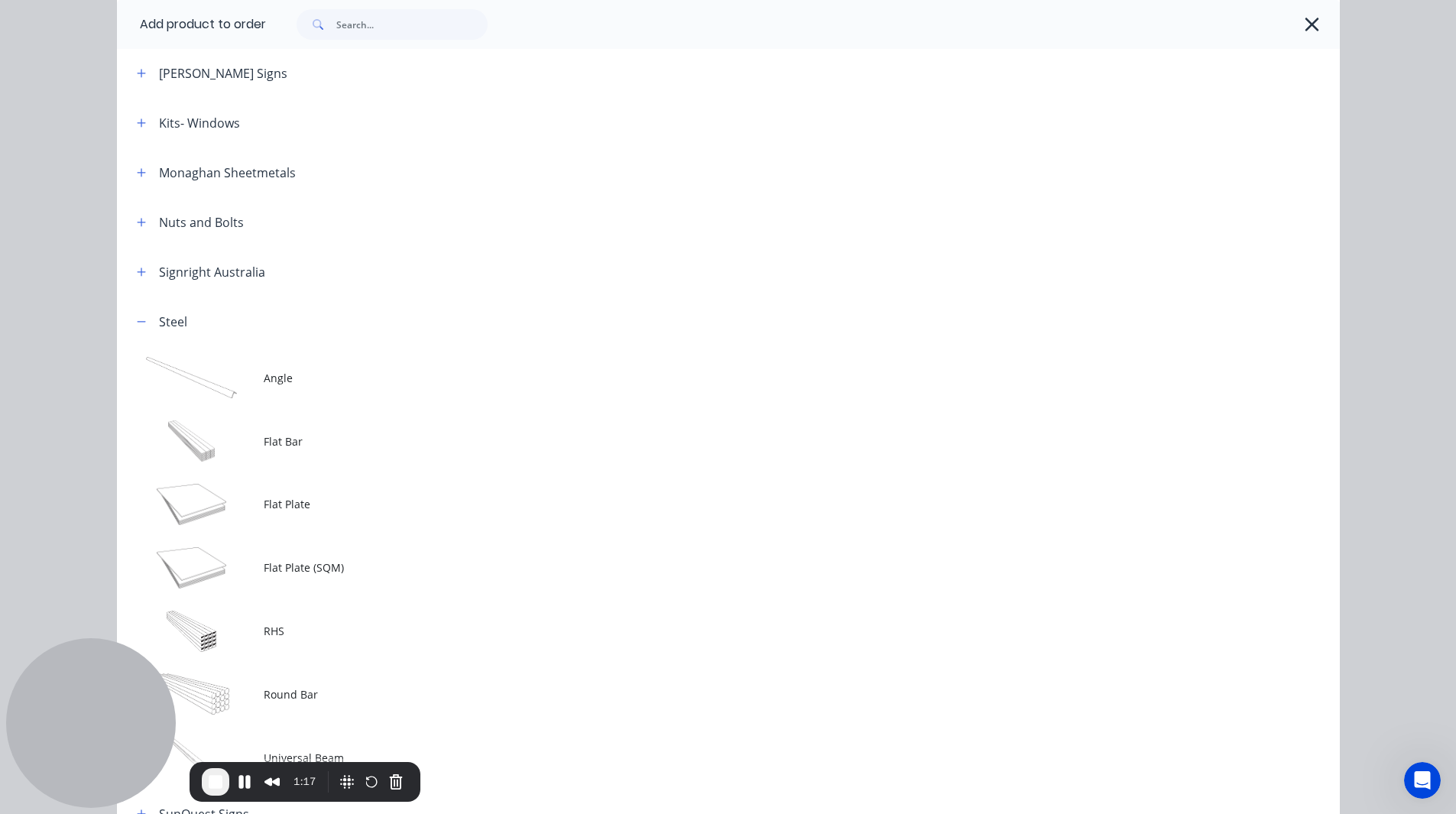 scroll, scrollTop: 559, scrollLeft: 0, axis: vertical 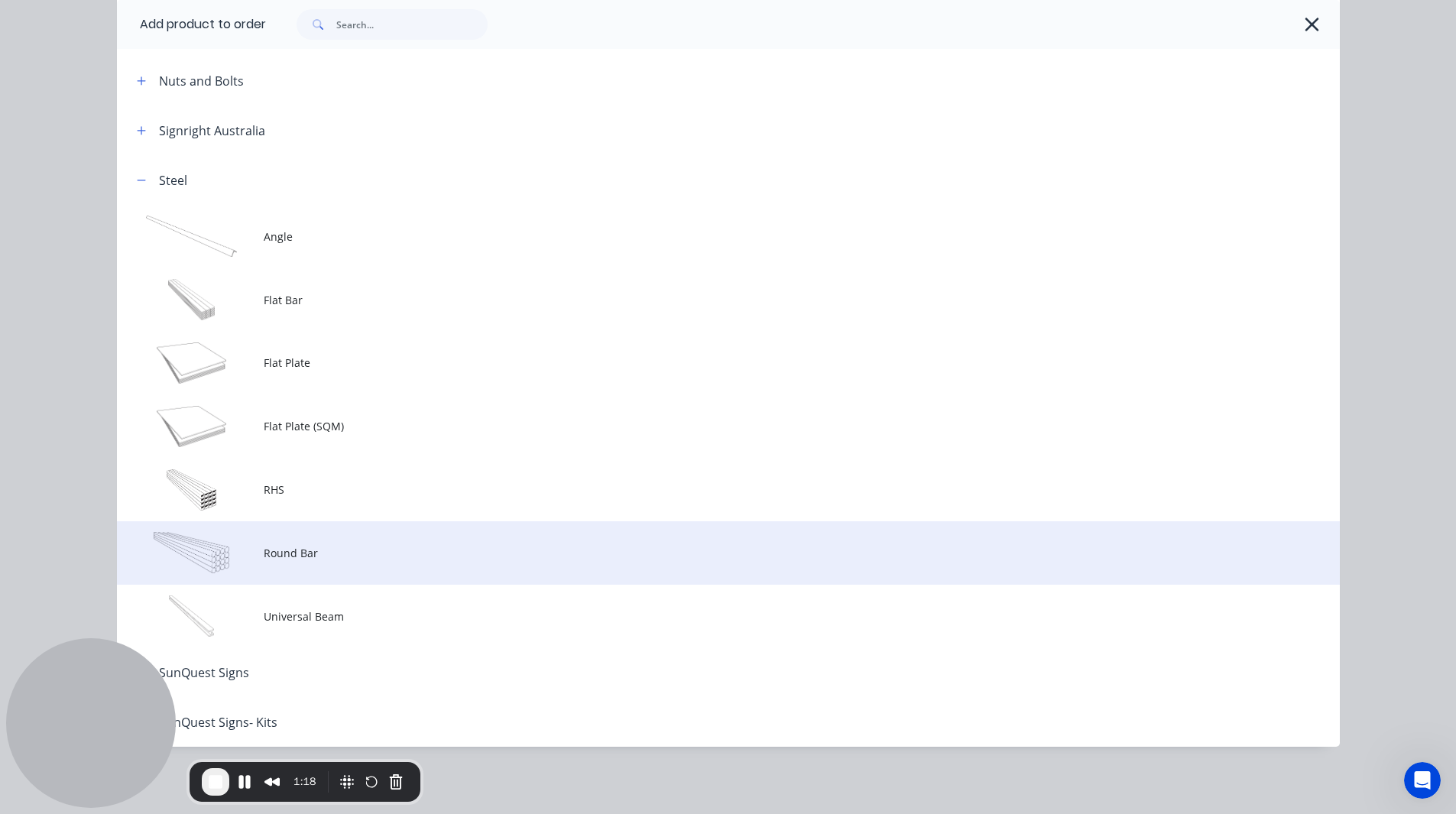 click on "Round Bar" at bounding box center (694, 553) 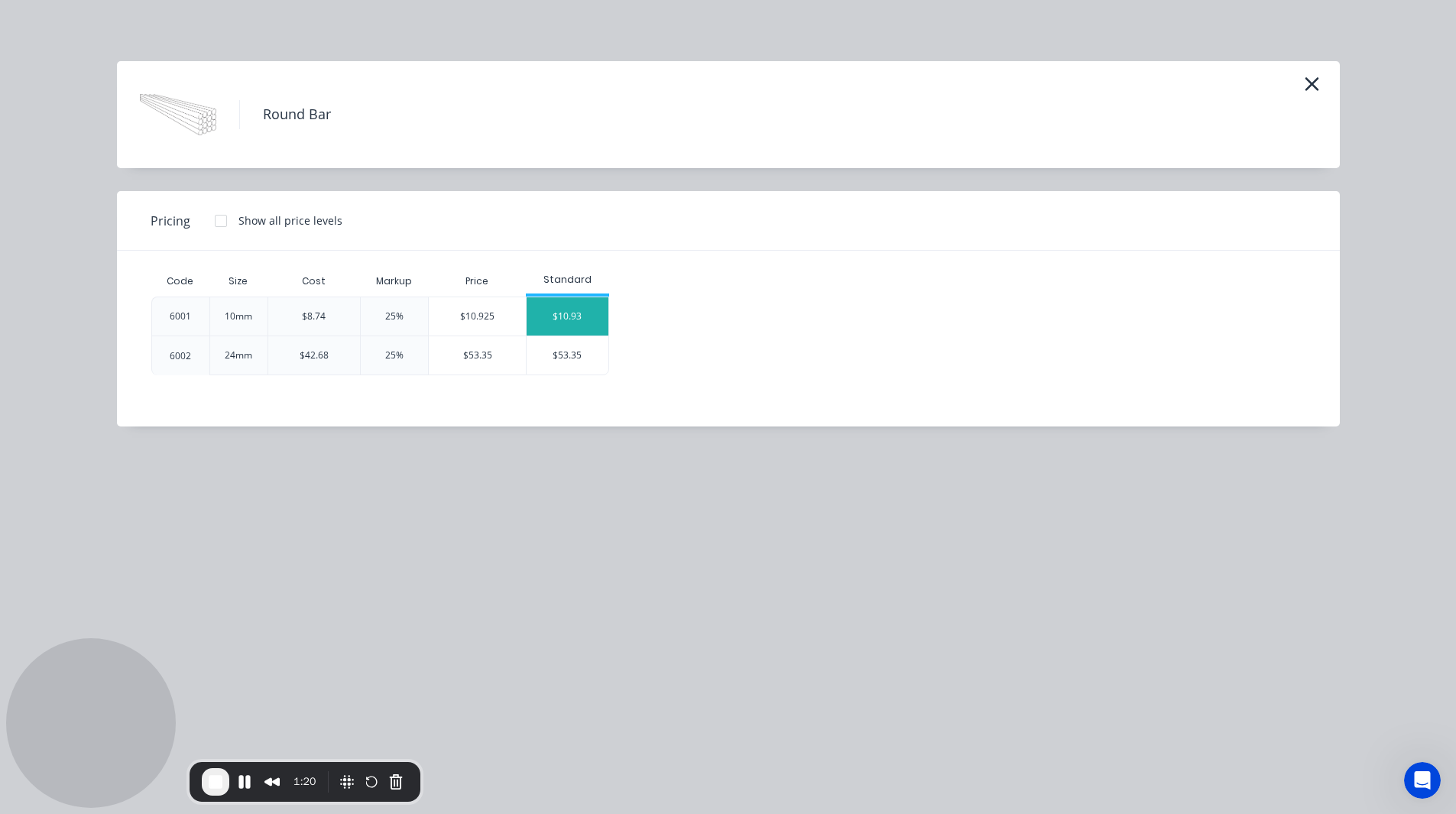 click on "$10.93" at bounding box center (567, 316) 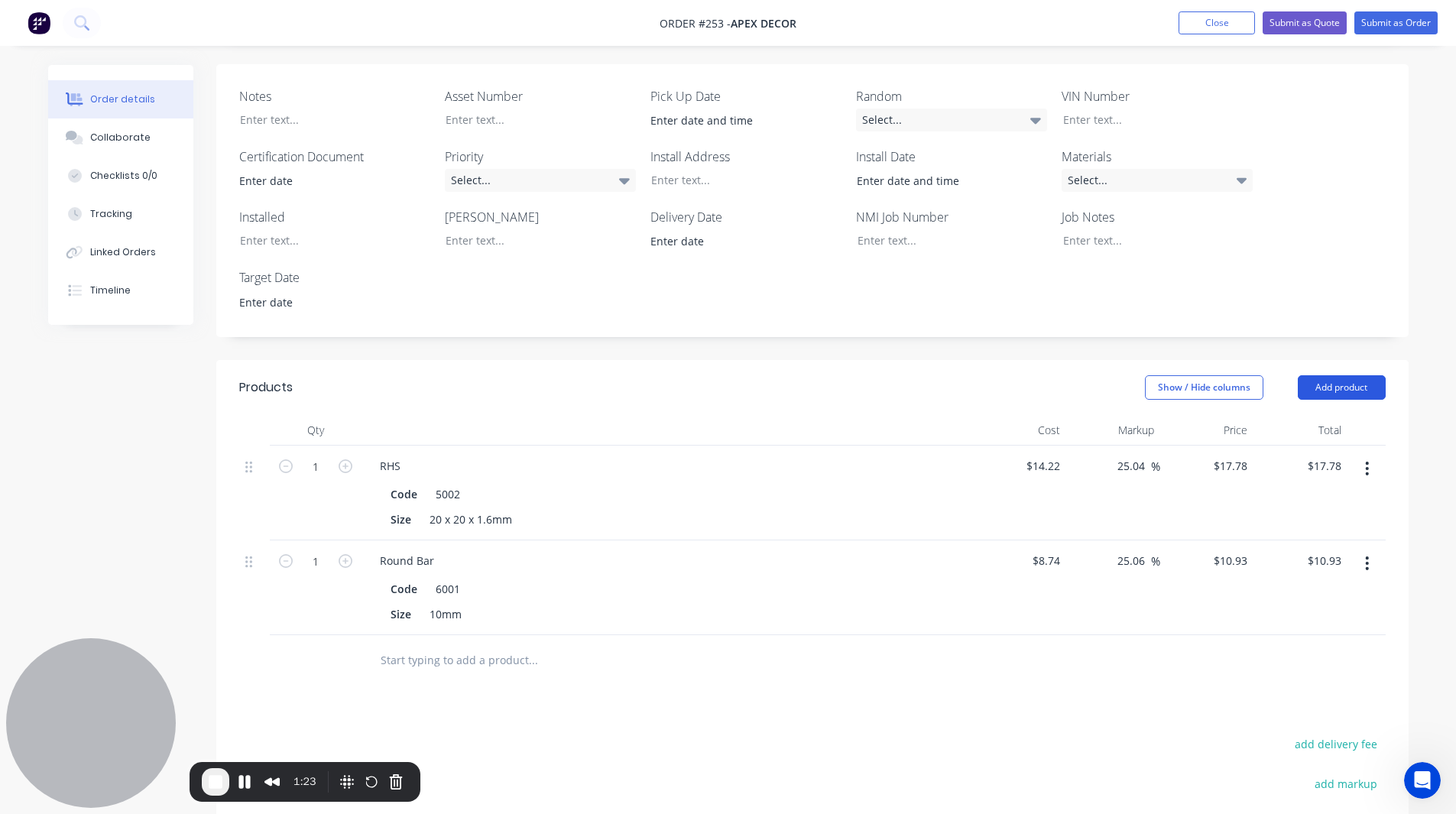 click on "Add product" at bounding box center (1341, 388) 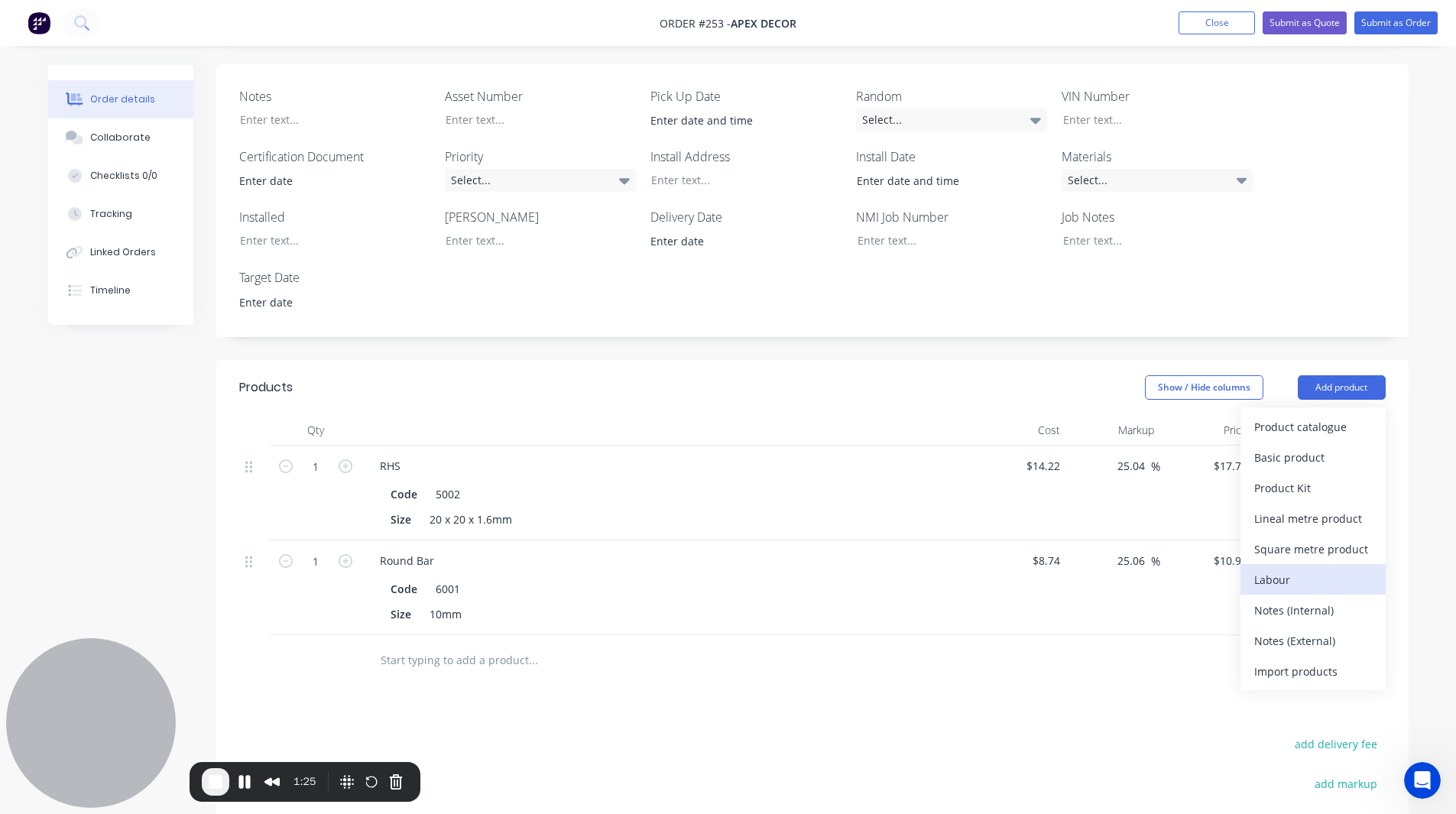 click on "Labour" at bounding box center (1313, 579) 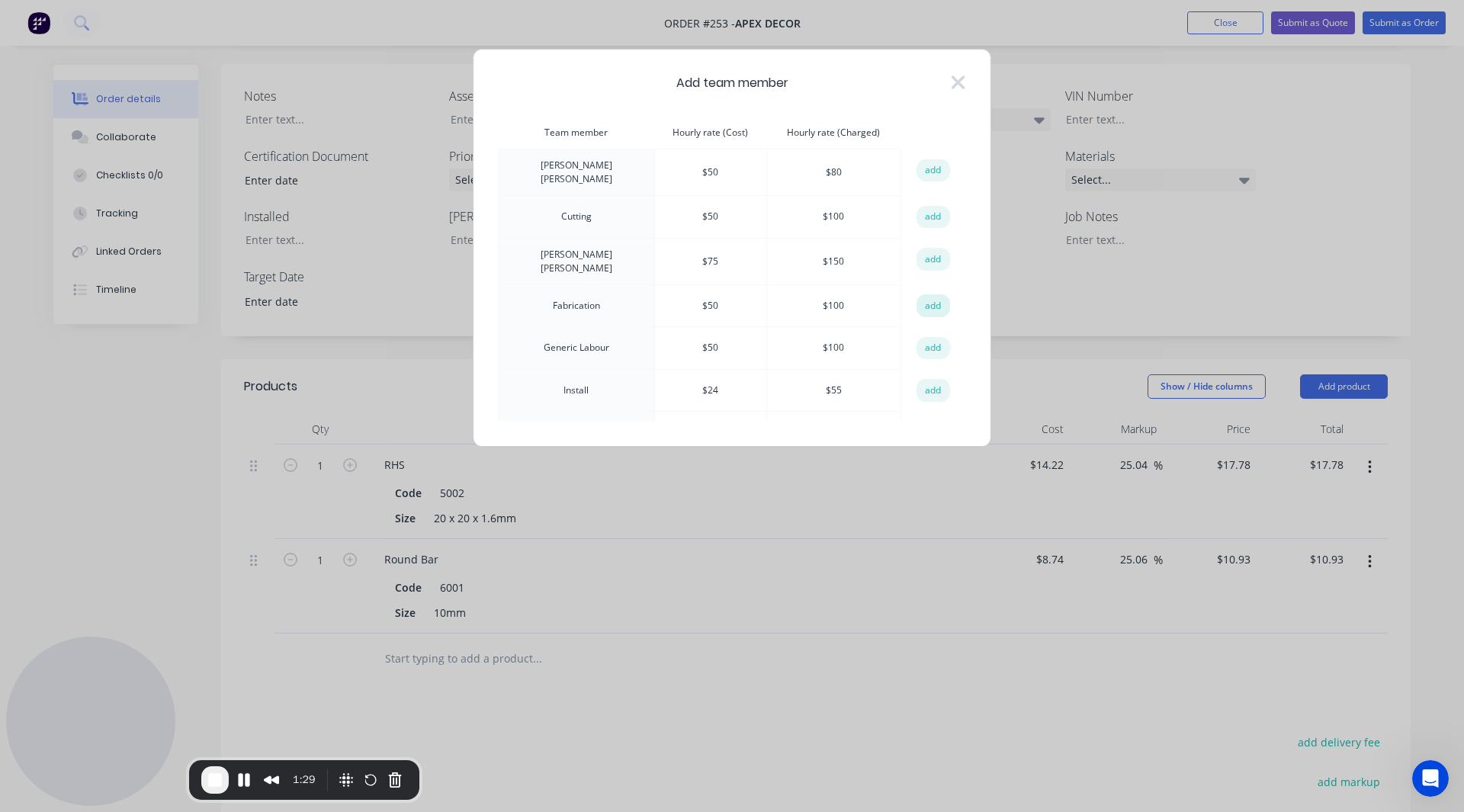 click on "add" at bounding box center [933, 306] 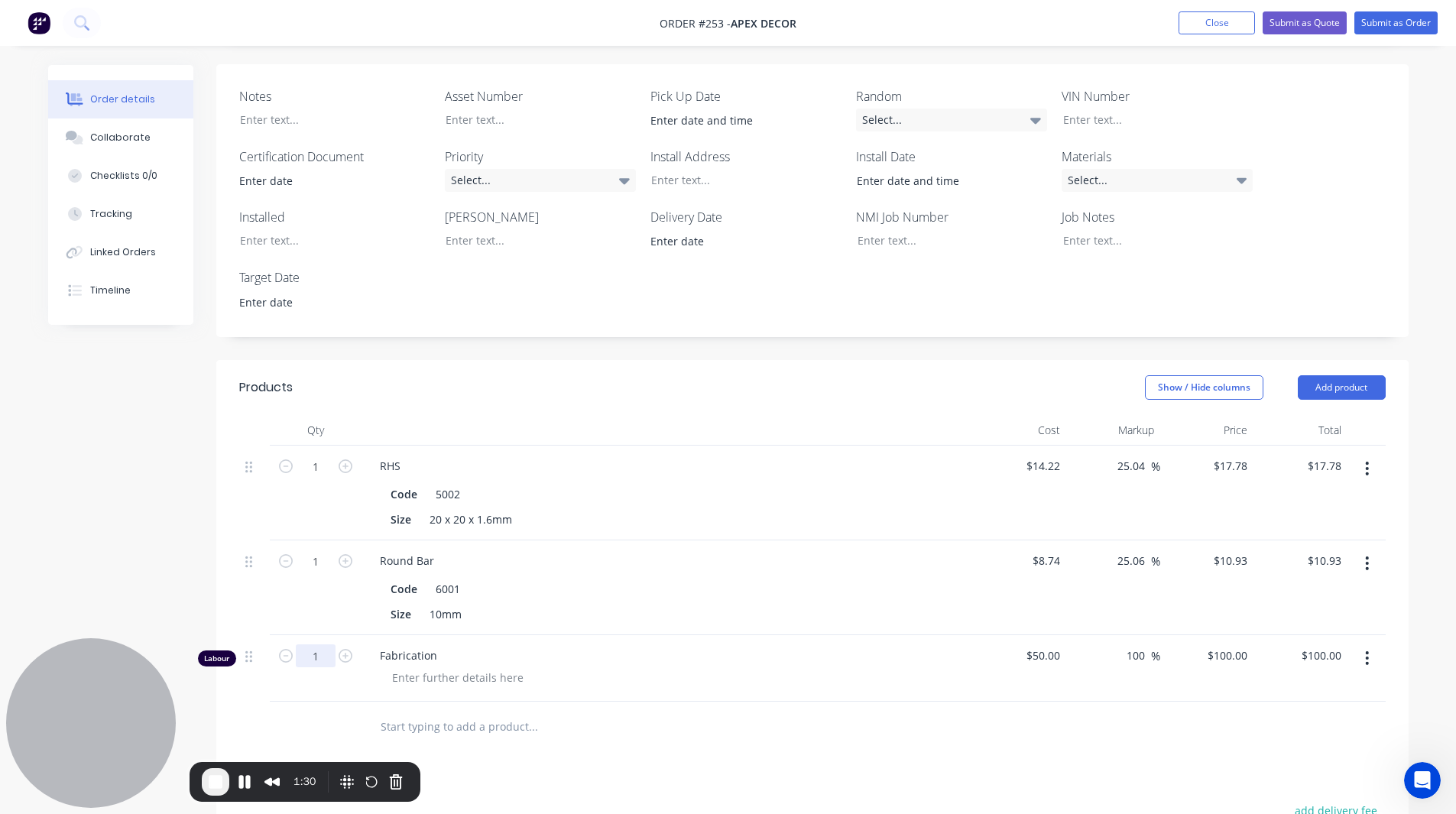 click on "1" at bounding box center [316, 466] 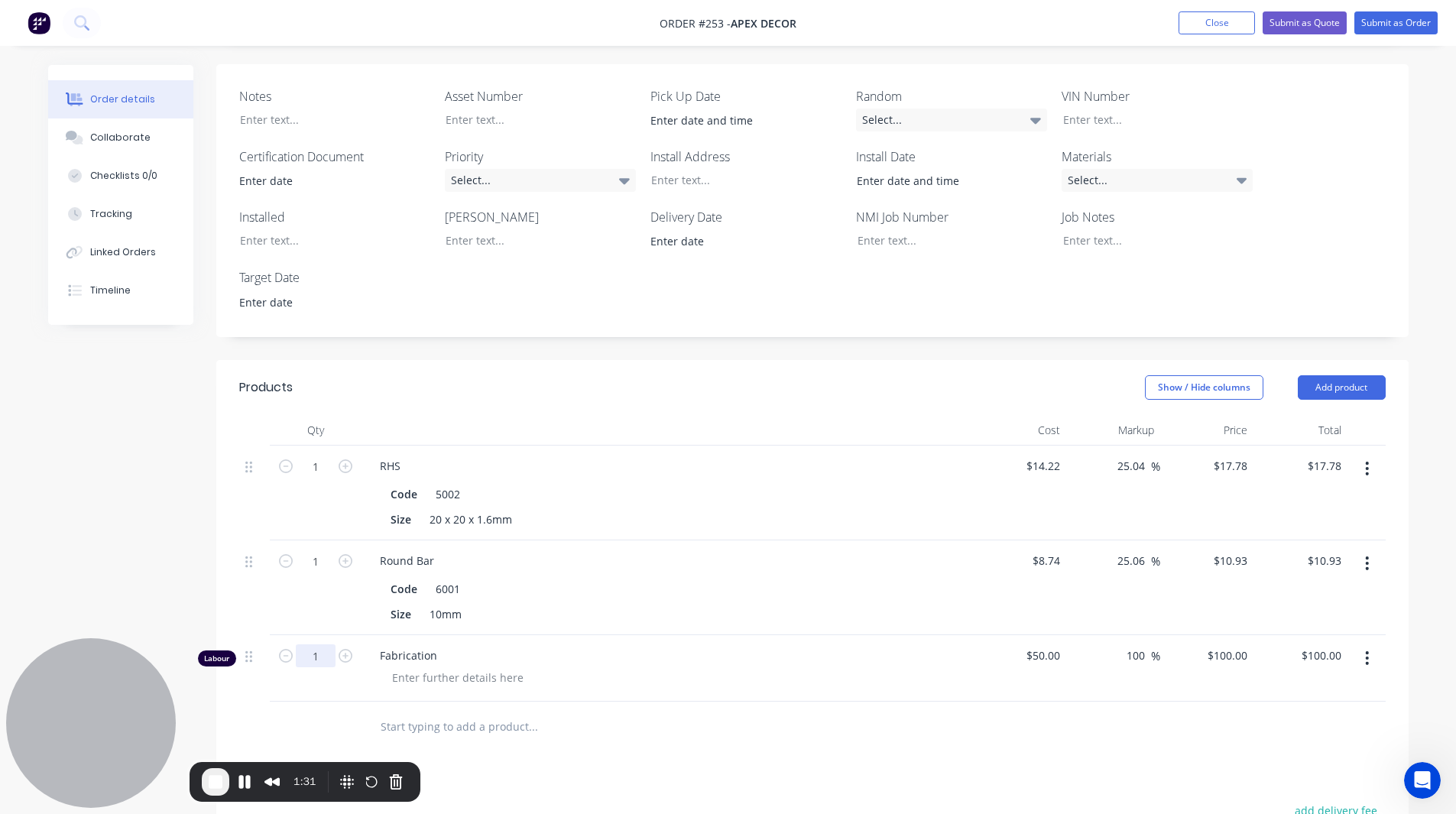 click on "1" at bounding box center [316, 466] 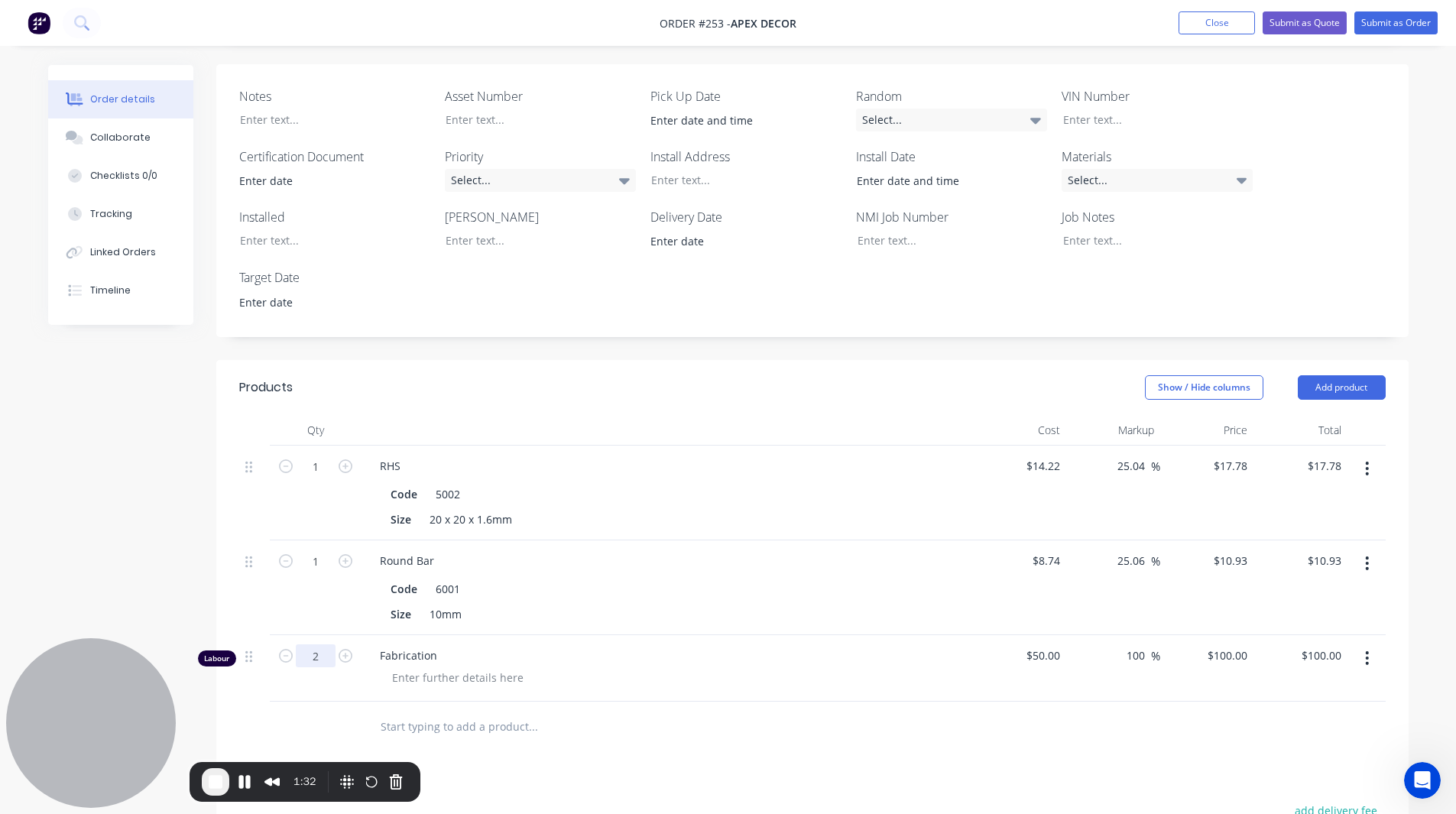 type on "2" 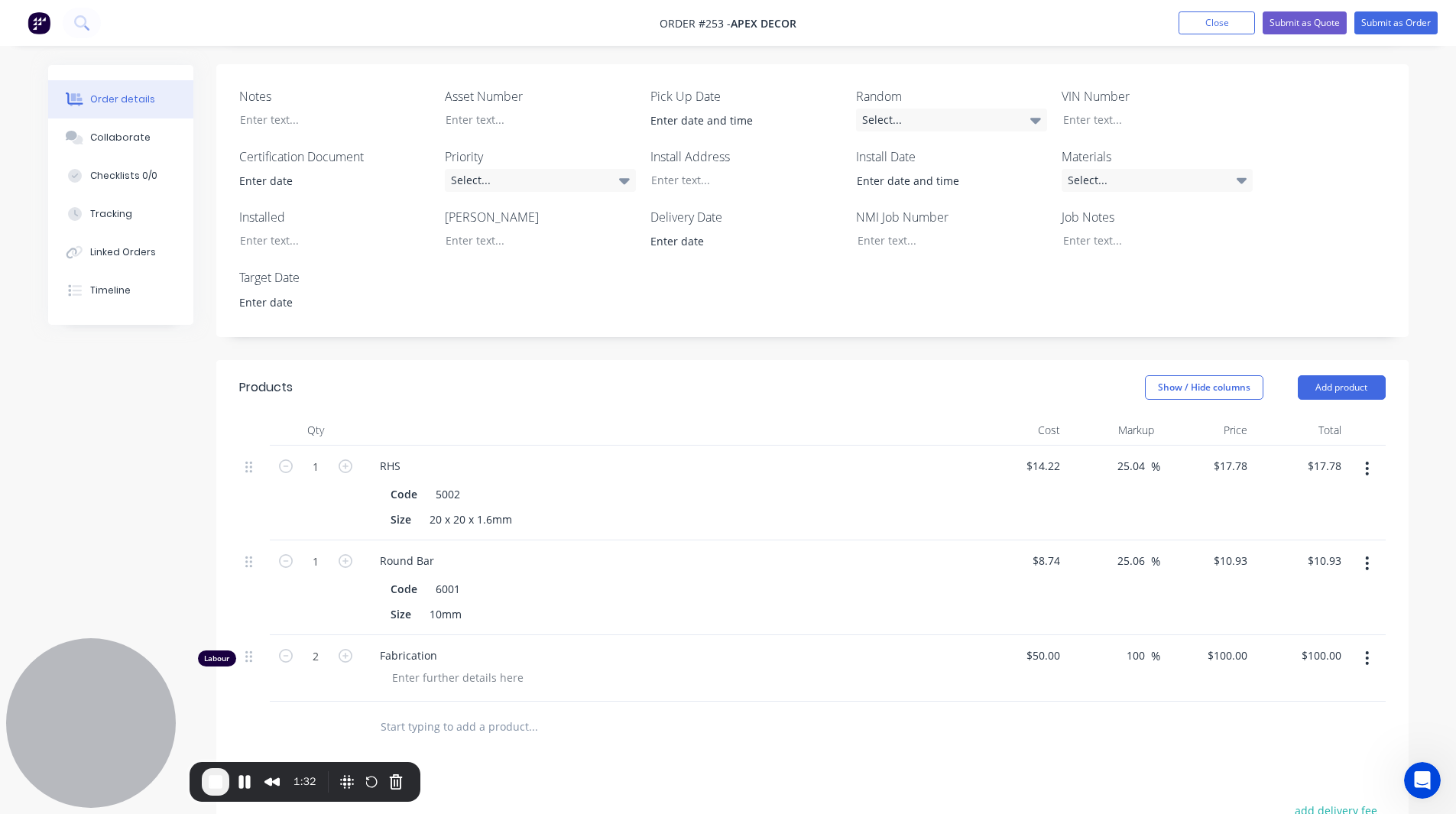 type on "$200.00" 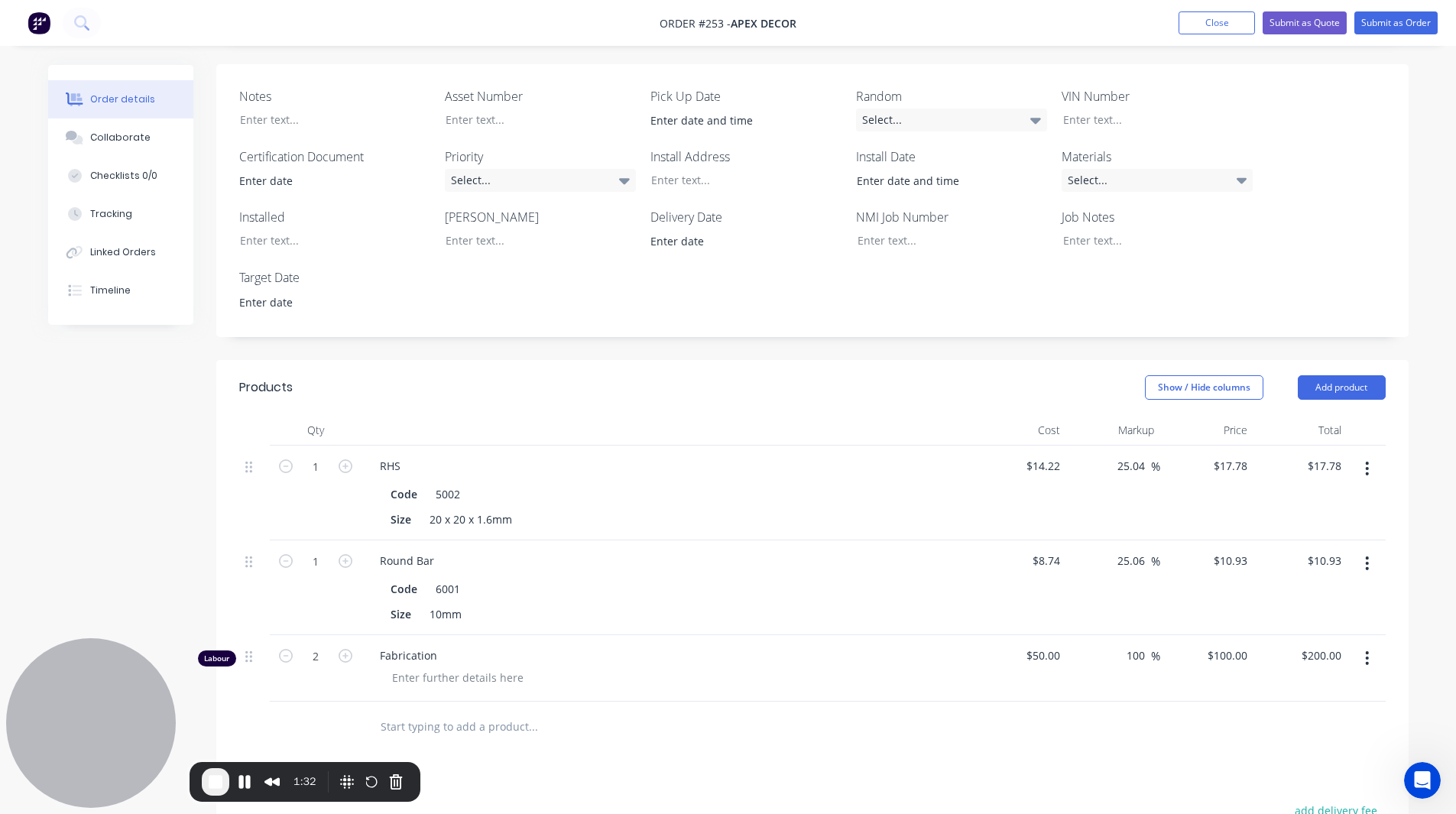 click on "Created by [PERSON_NAME] Created [DATE] Required [DATE] Assigned to RL Invoiced No Status Draft Contact [PERSON_NAME] [PHONE_NUMBER] [PERSON_NAME][EMAIL_ADDRESS][DOMAIN_NAME] Bill to [STREET_ADDRESS][PERSON_NAME], 3000 Deliver to Choose address Change to pick up Change to install PO RL1212 Labels Add labels Create new label Notes Notes Asset Number Pick Up Date Random Select... VIN Number Certification Document Priority Select... Install Address Install Date Materials Select... Installed [PERSON_NAME] Delivery Date NMI Job Number Job Notes Target Date Products Show / Hide columns Add product     Qty Cost Markup Price Total 1 RHS Code 5002 Size 20 x 20 x 1.6mm $14.22 $14.22 25.04 25.04 % $17.78 $17.78 $17.78 $17.78   1 Round Bar Code 6001 Size 10mm $8.74 $8.74 25.06 25.06 % $10.93 $10.93 $10.93 $10.93   Labour 2 Fabrication  $50.00 $50.00 100 100 % $100.00 $100.00 $200.00 $100.00   add delivery fee add markup add discount Labour $100.00 Sub total $128.71 Margin $55.75  ( 43.31 %) Tax $12.87 Total $141.58" at bounding box center [728, 384] 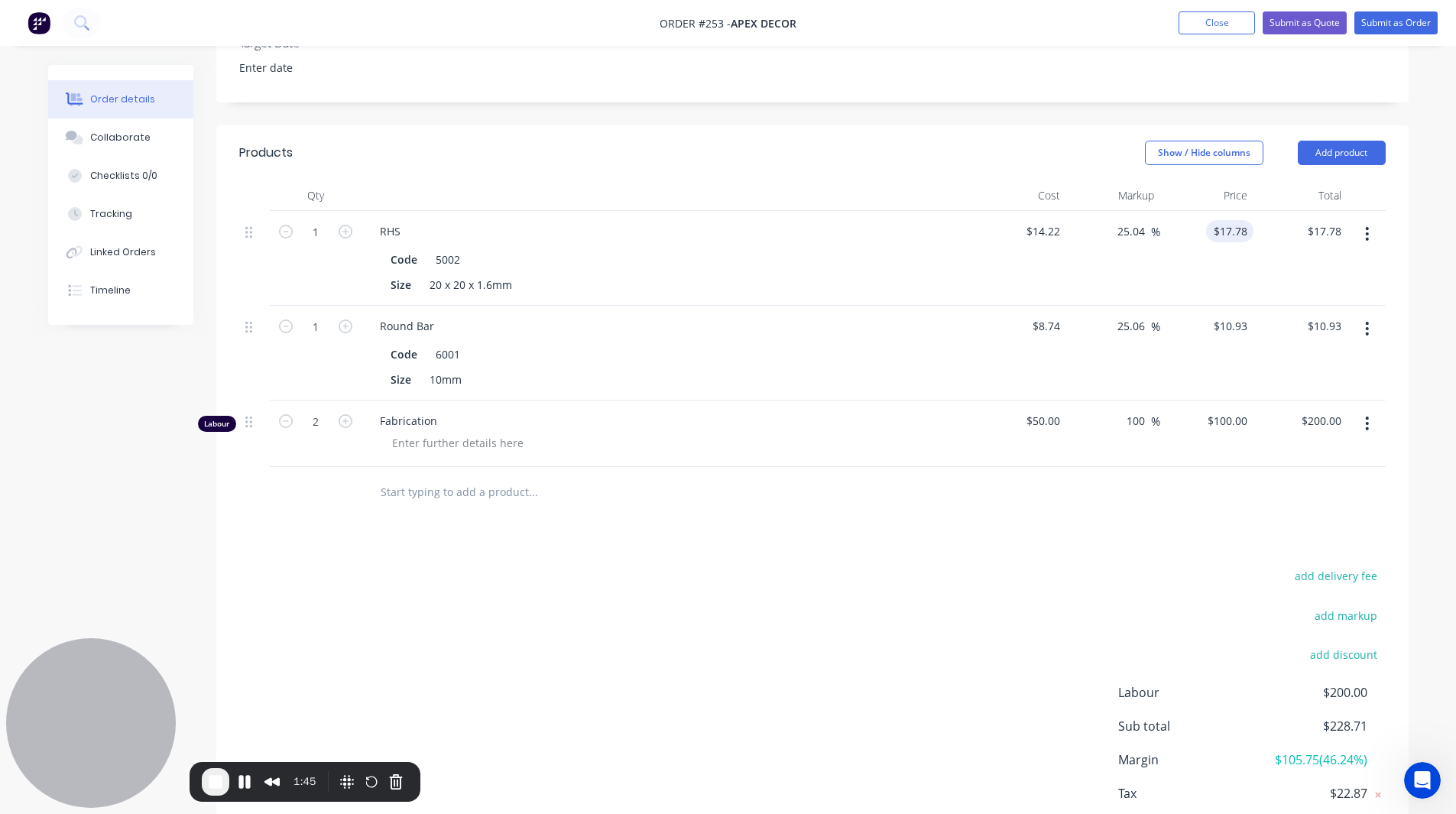 scroll, scrollTop: 701, scrollLeft: 0, axis: vertical 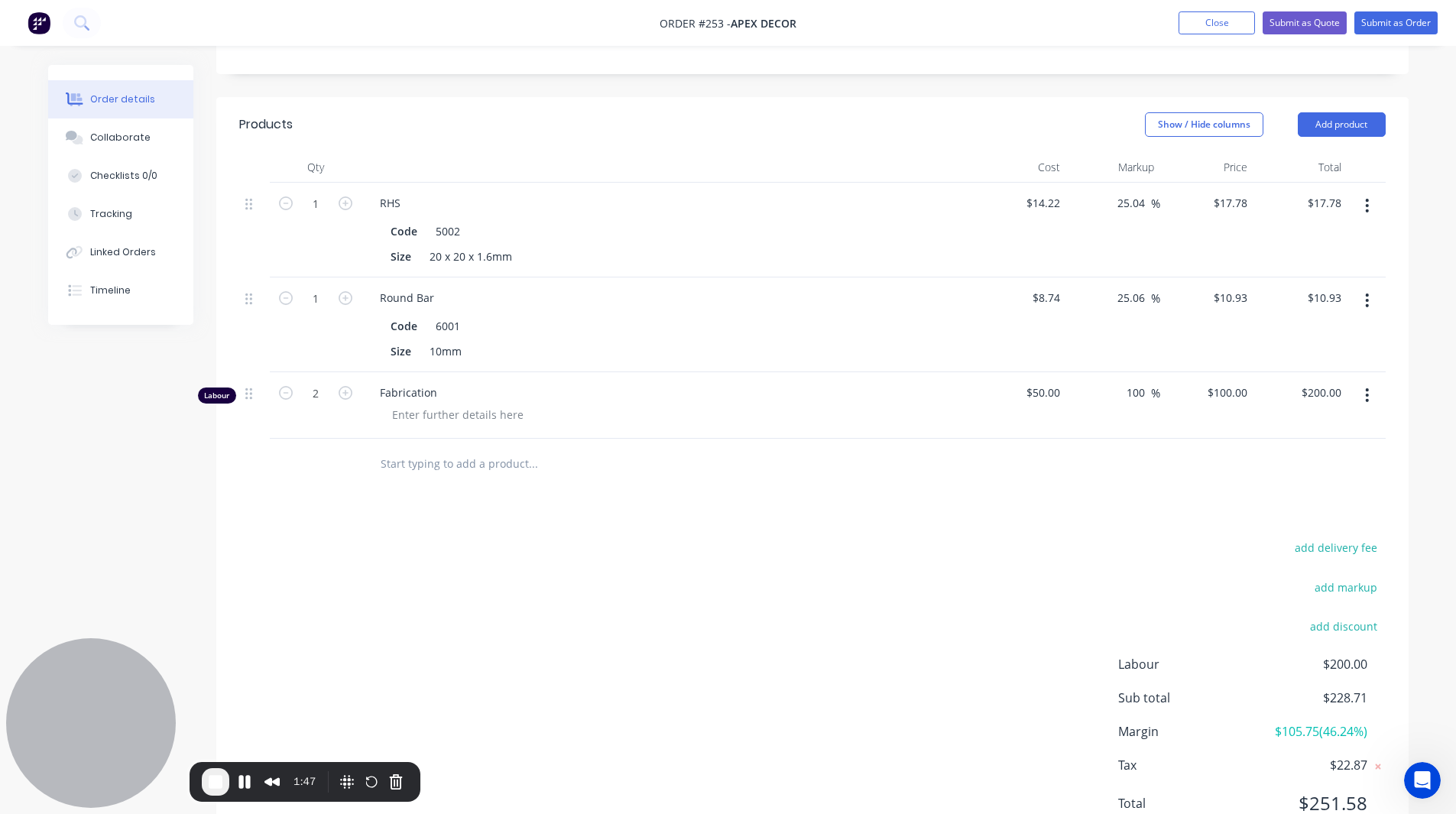 click on "Labour" at bounding box center [1186, 664] 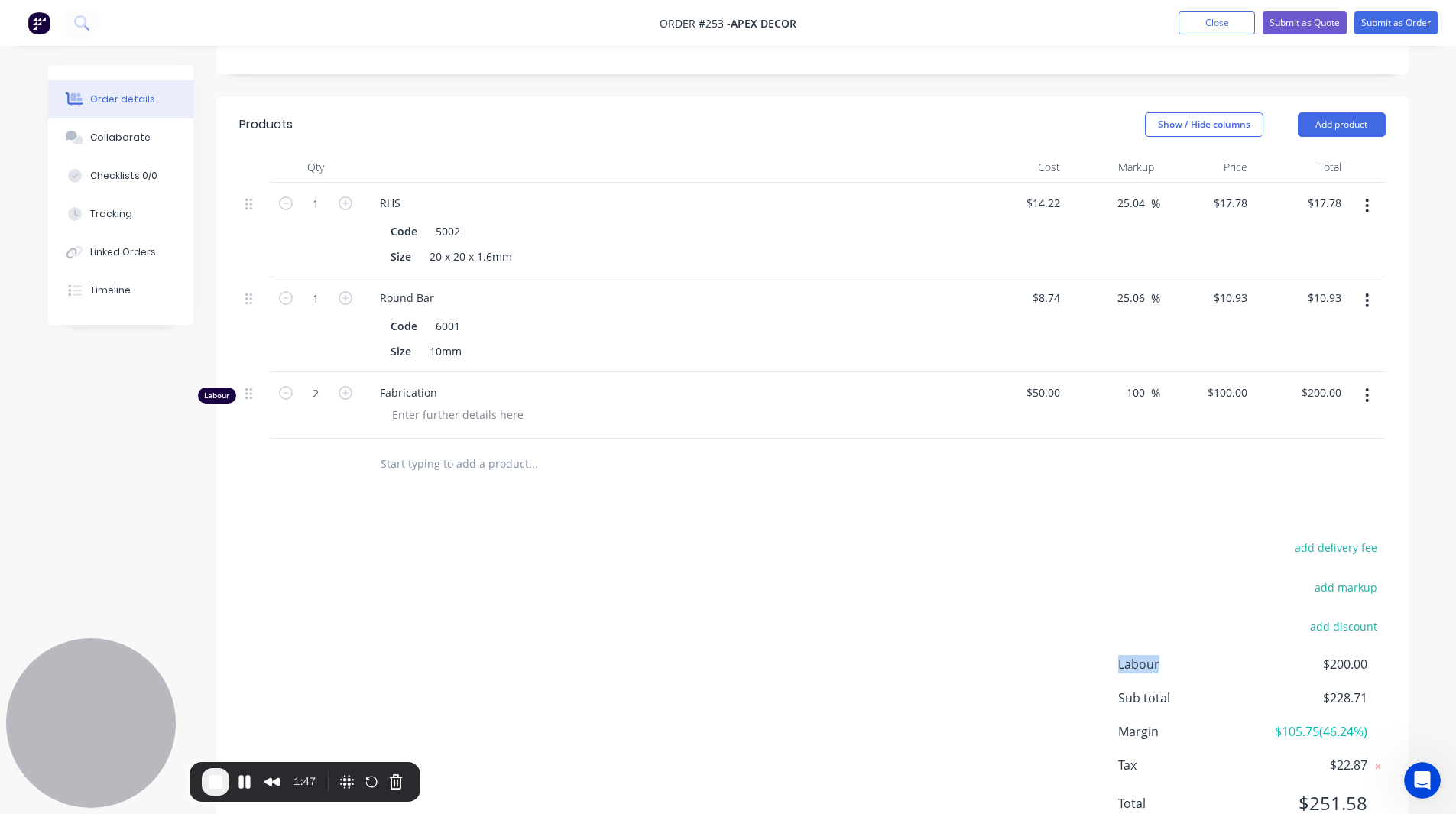 click on "Labour" at bounding box center (1186, 664) 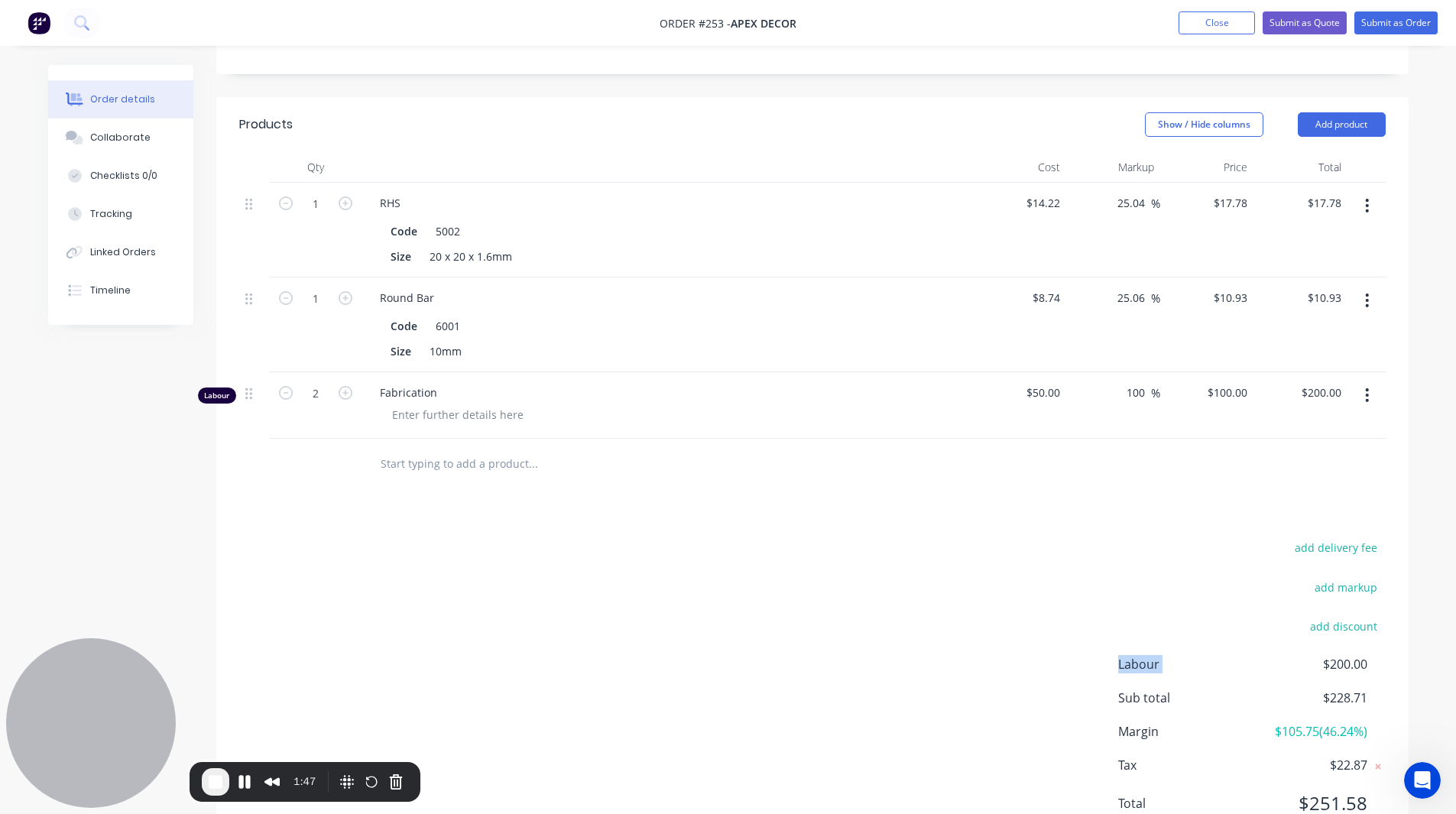 click on "Labour" at bounding box center (1186, 664) 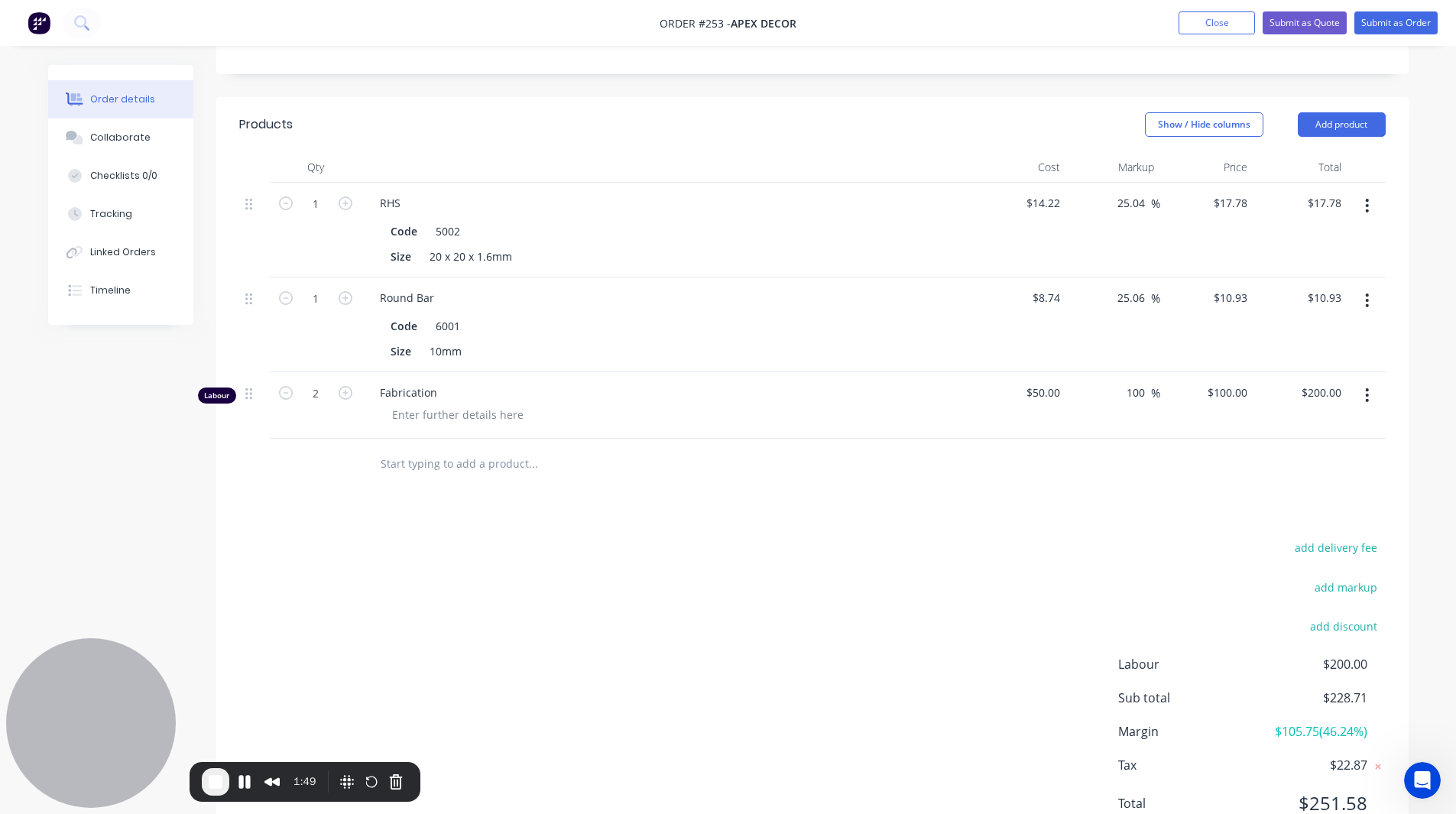 click on "$105.75  ( 46.24 %)" at bounding box center [1310, 731] 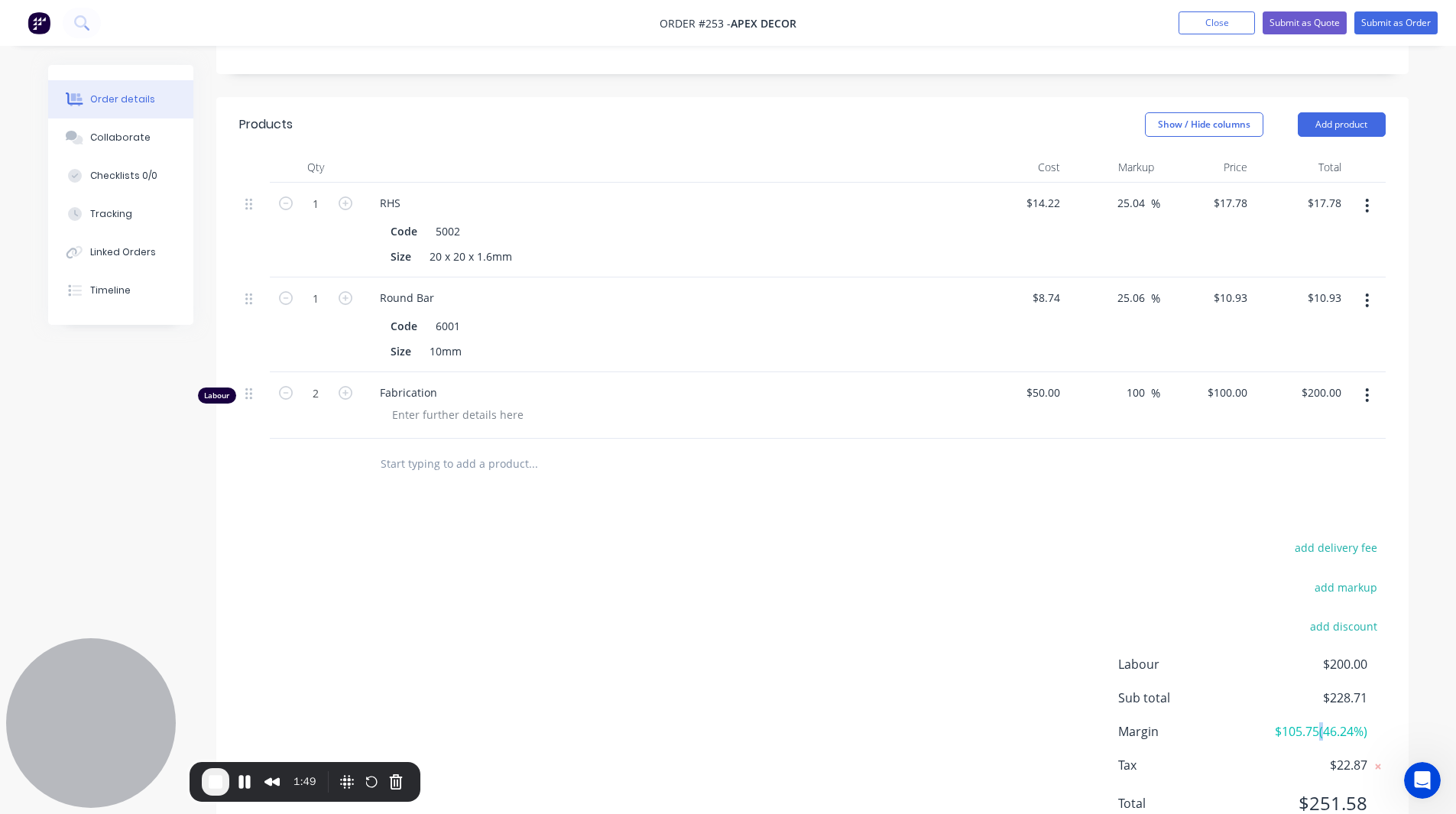 click on "$105.75  ( 46.24 %)" at bounding box center (1310, 731) 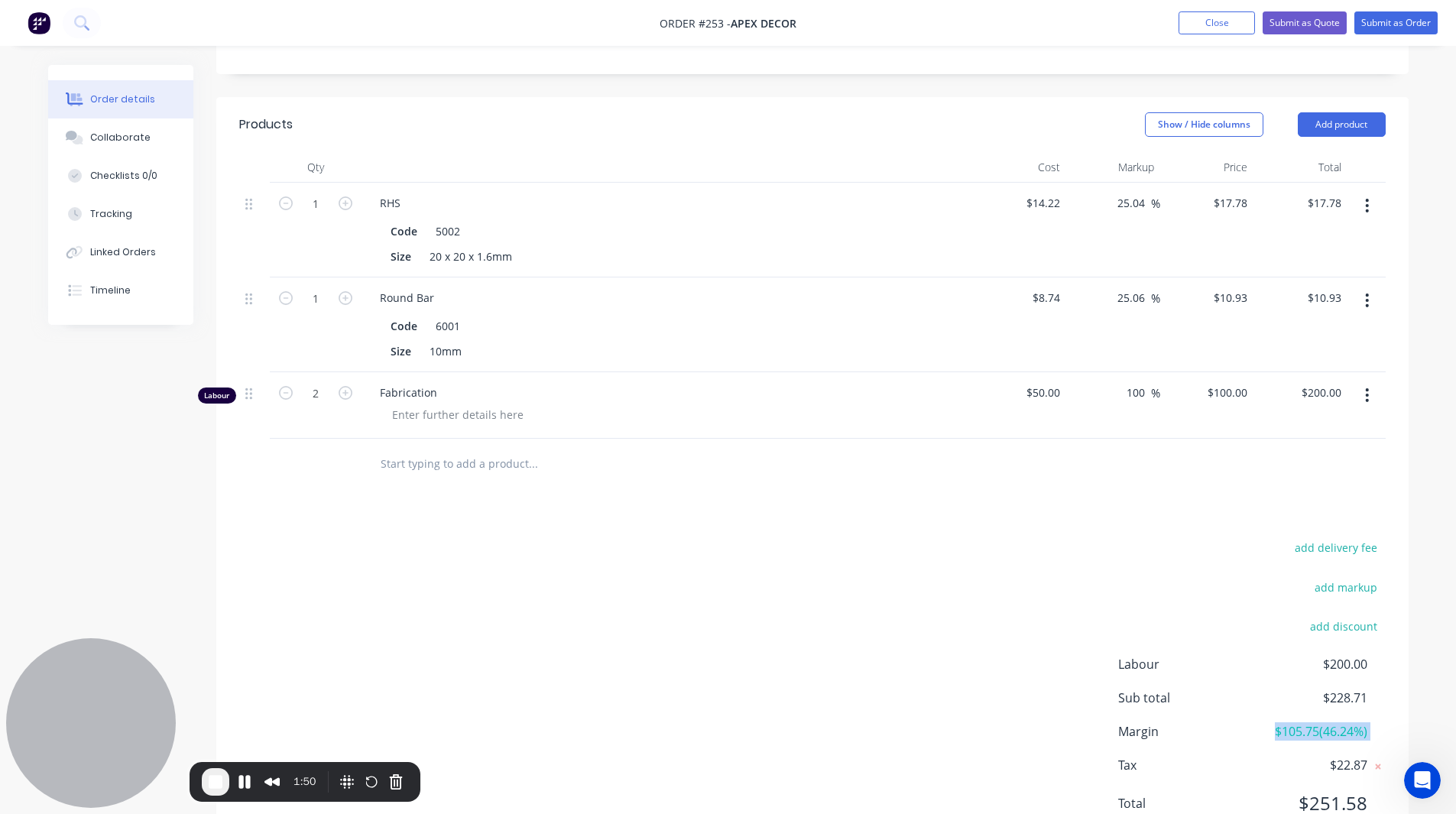 click on "$105.75  ( 46.24 %)" at bounding box center [1310, 731] 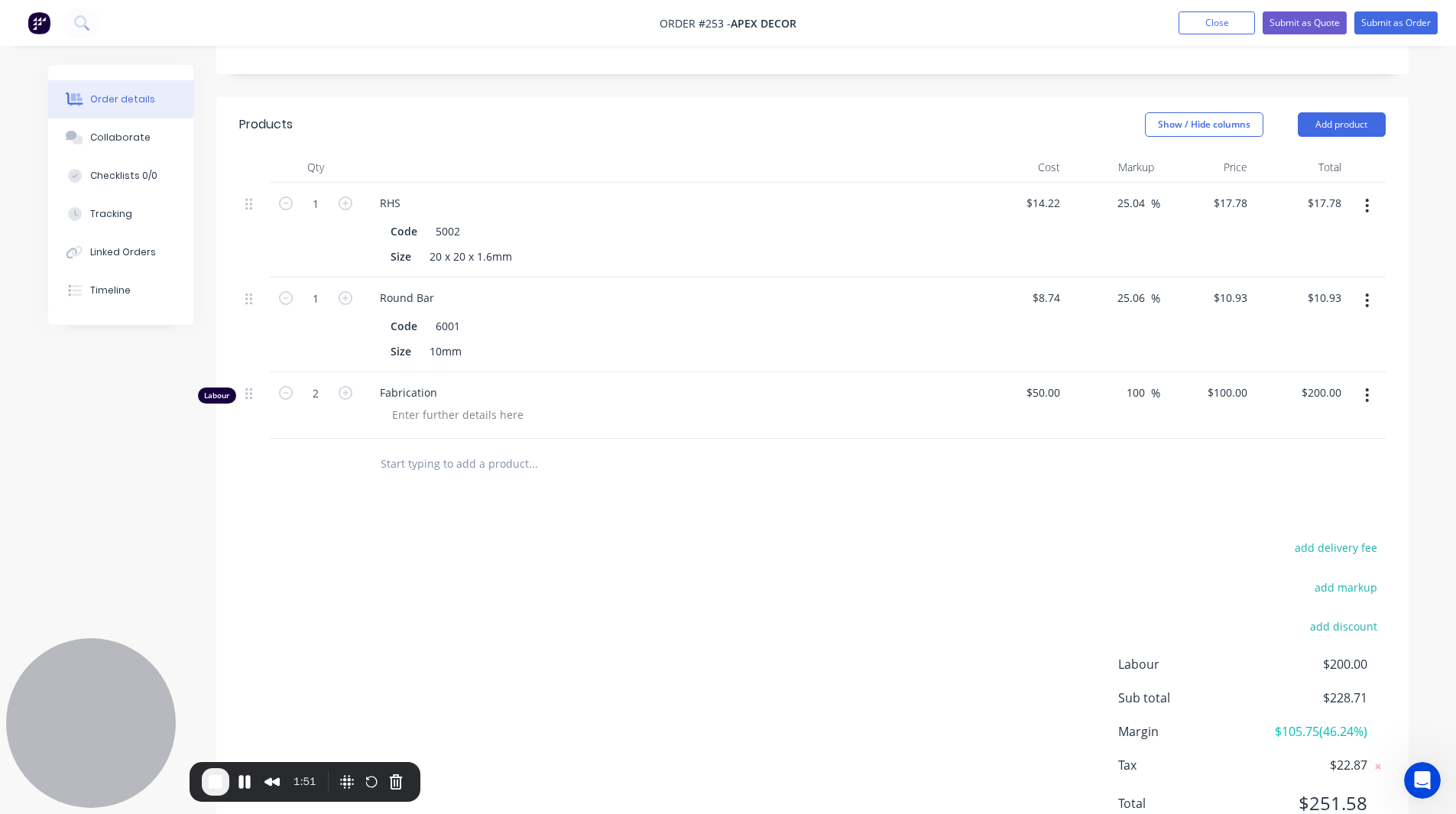 click on "Sub total" at bounding box center [1186, 698] 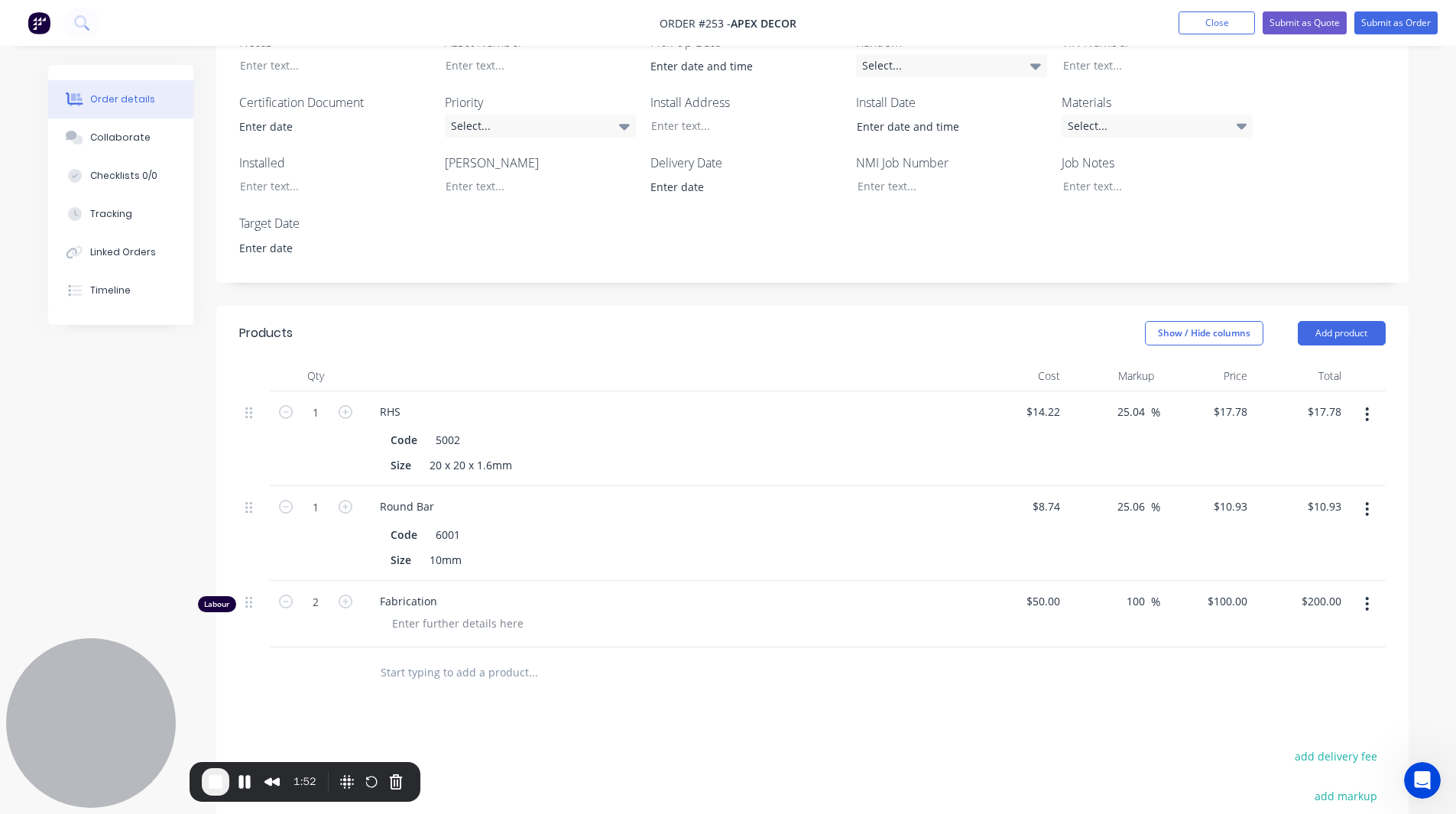 scroll, scrollTop: 489, scrollLeft: 0, axis: vertical 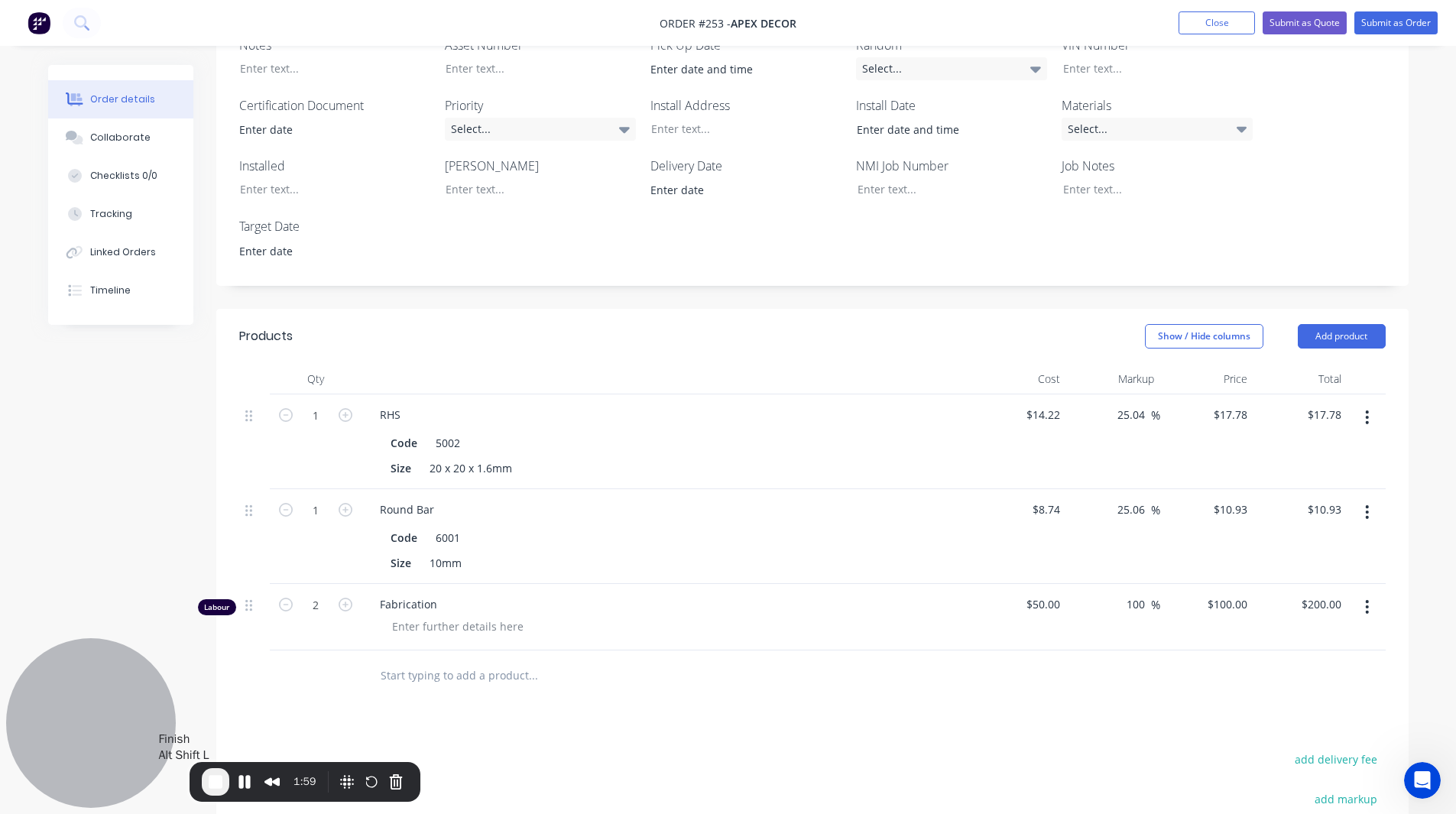 click at bounding box center (216, 782) 